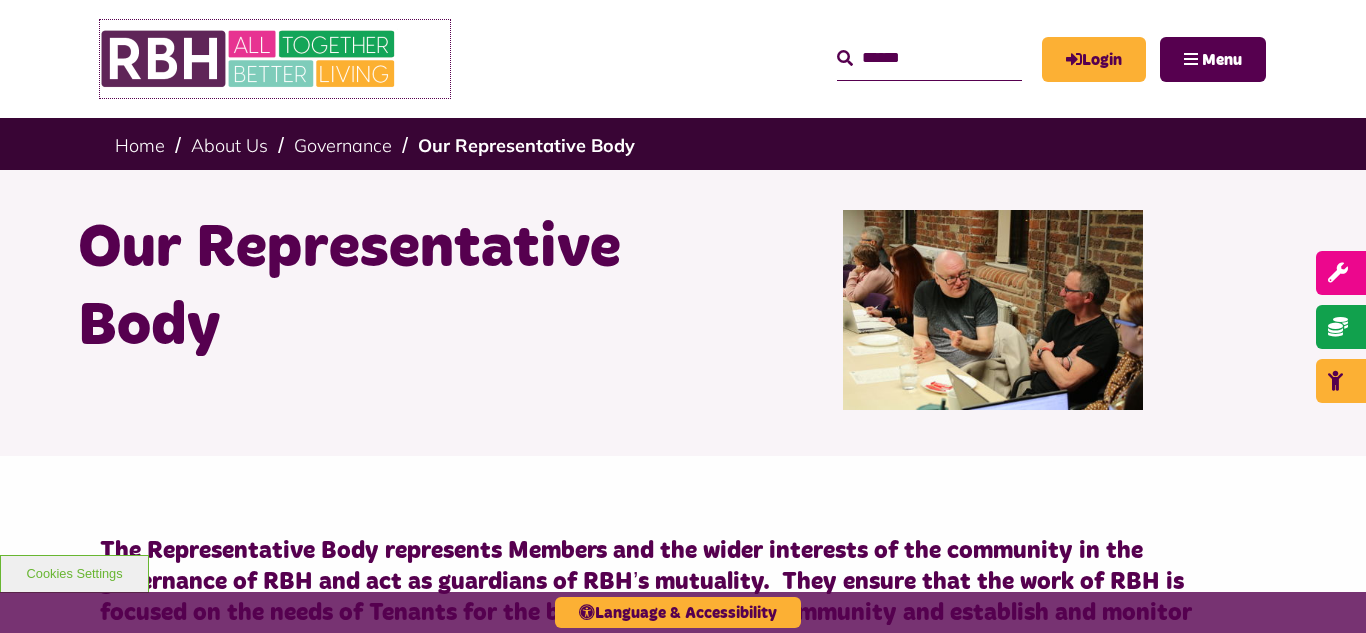click at bounding box center [250, 59] 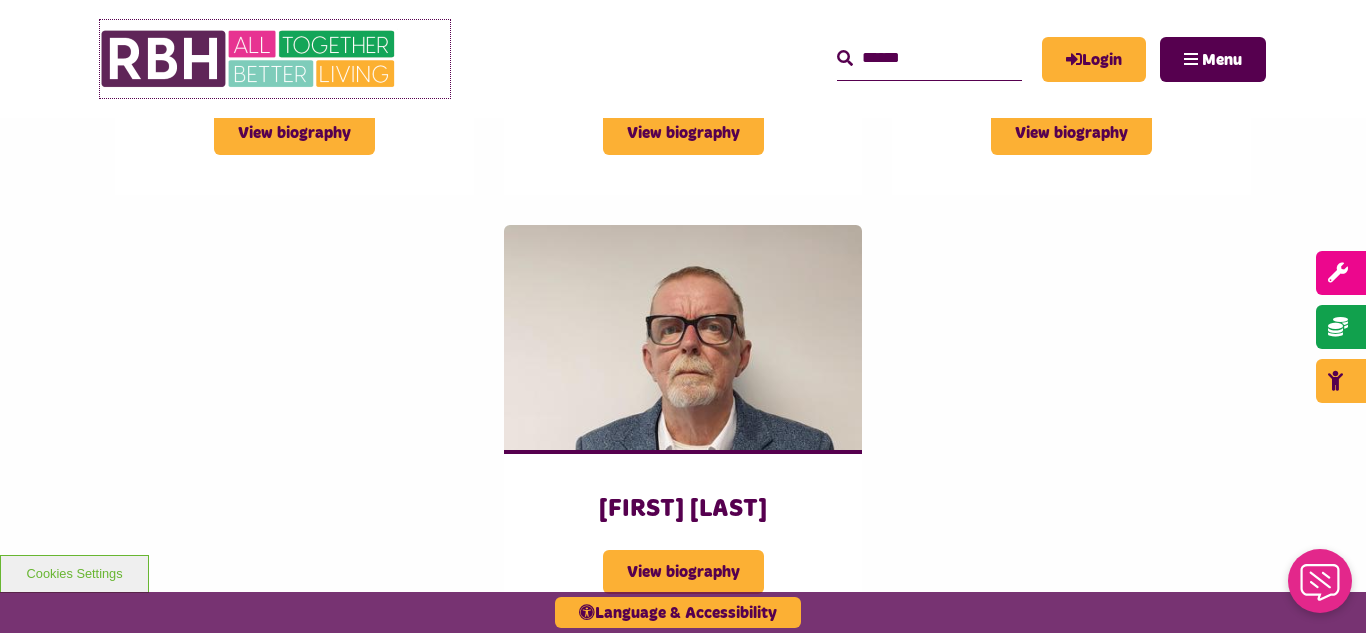 scroll, scrollTop: 0, scrollLeft: 0, axis: both 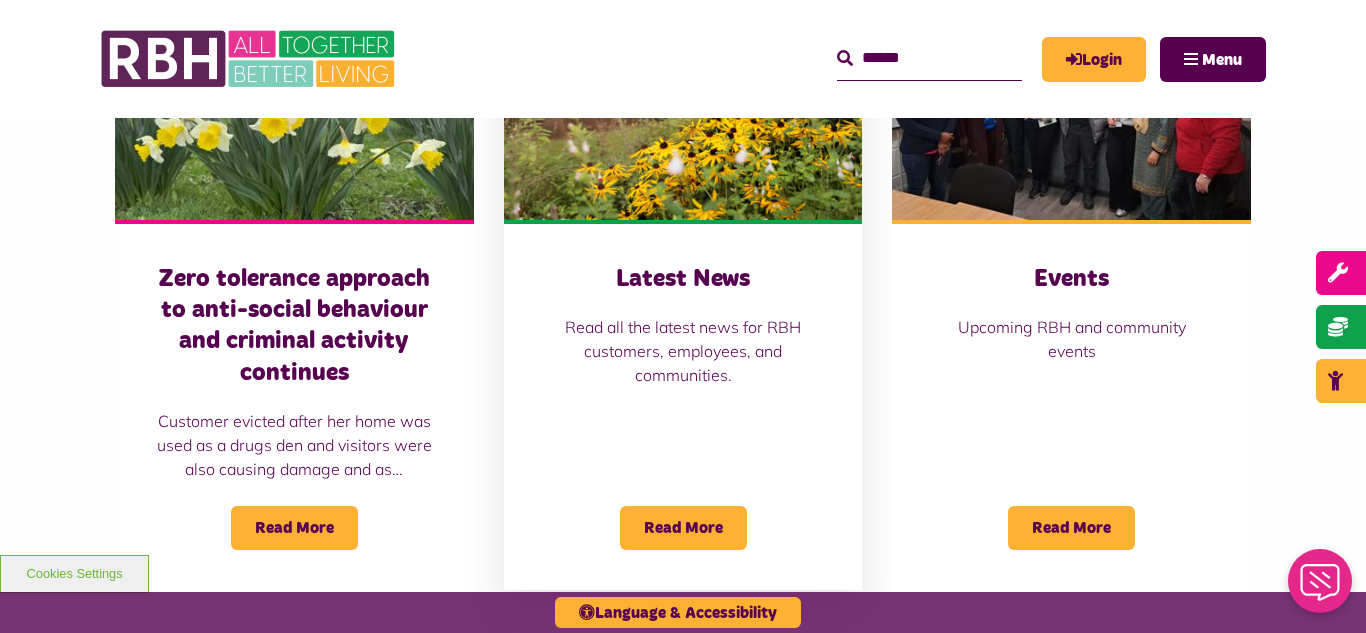 click at bounding box center (683, 108) 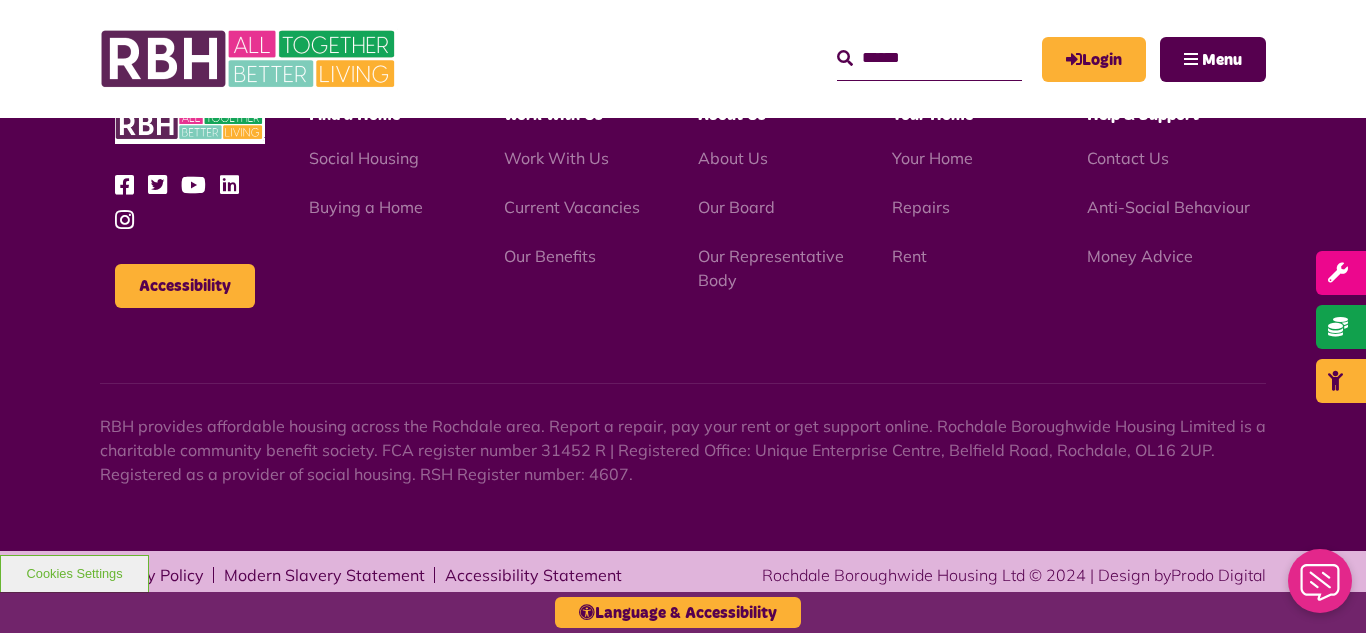 scroll, scrollTop: 2177, scrollLeft: 0, axis: vertical 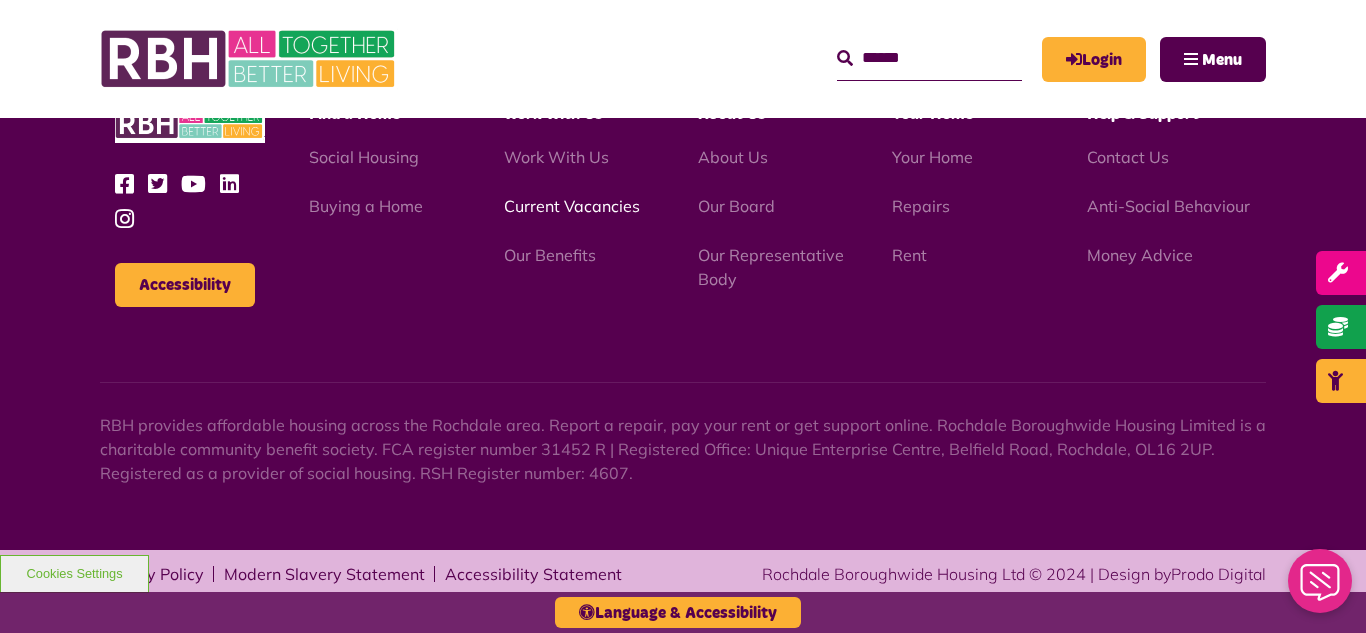 click on "Current Vacancies" at bounding box center [572, 206] 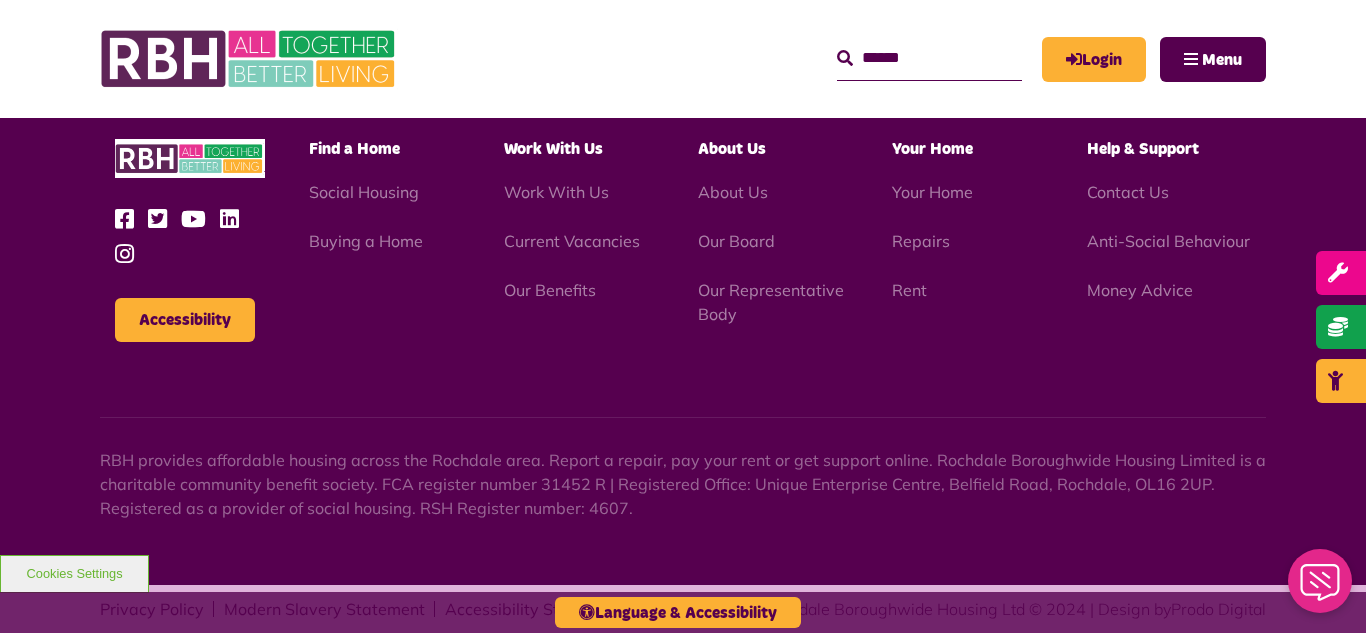 scroll, scrollTop: 2886, scrollLeft: 0, axis: vertical 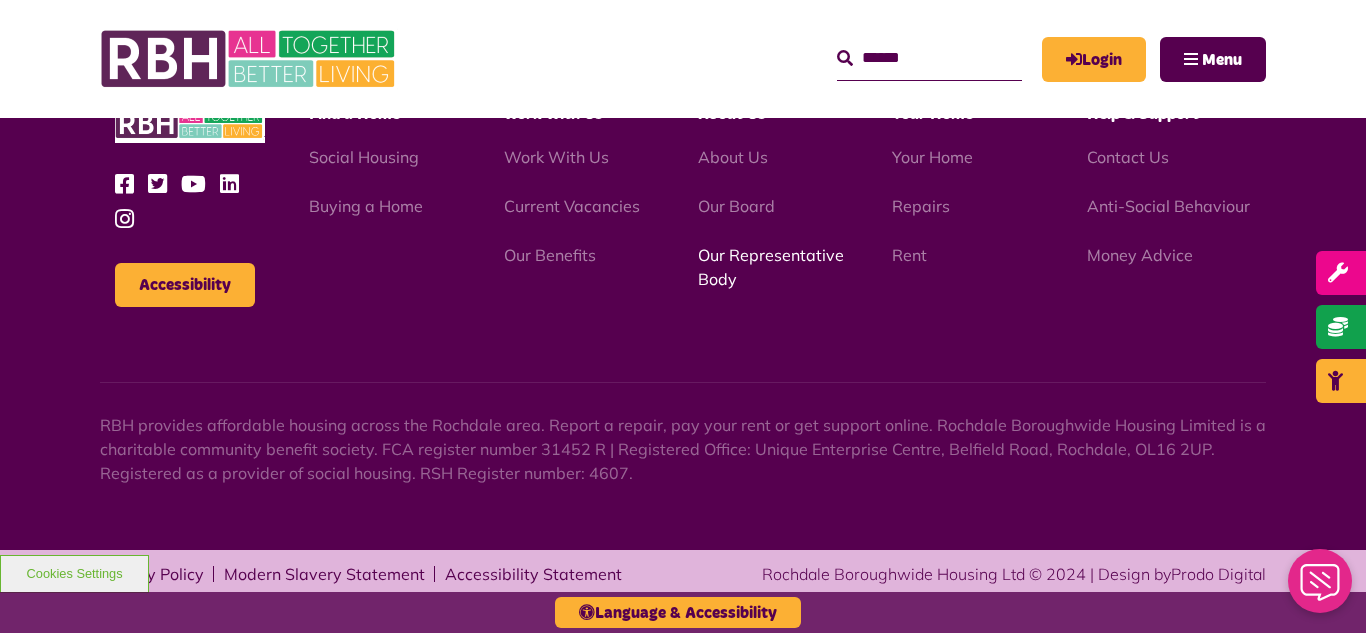 click on "Our Representative Body" at bounding box center (771, 267) 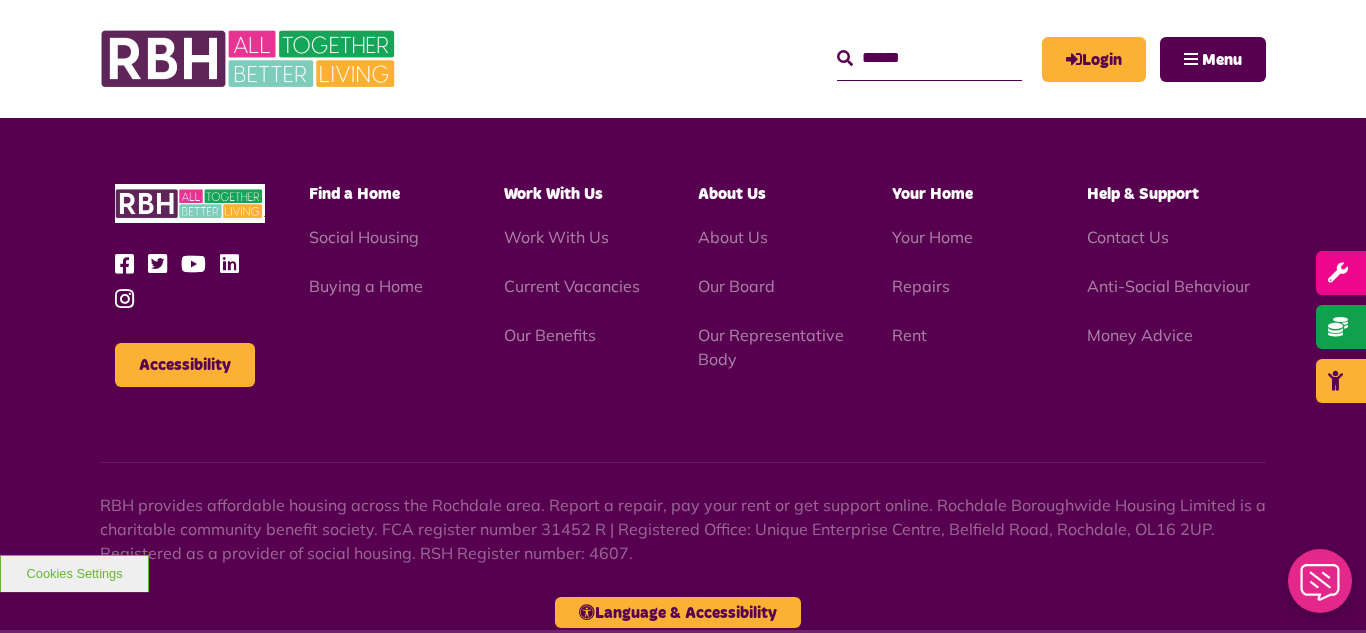 scroll, scrollTop: 5806, scrollLeft: 0, axis: vertical 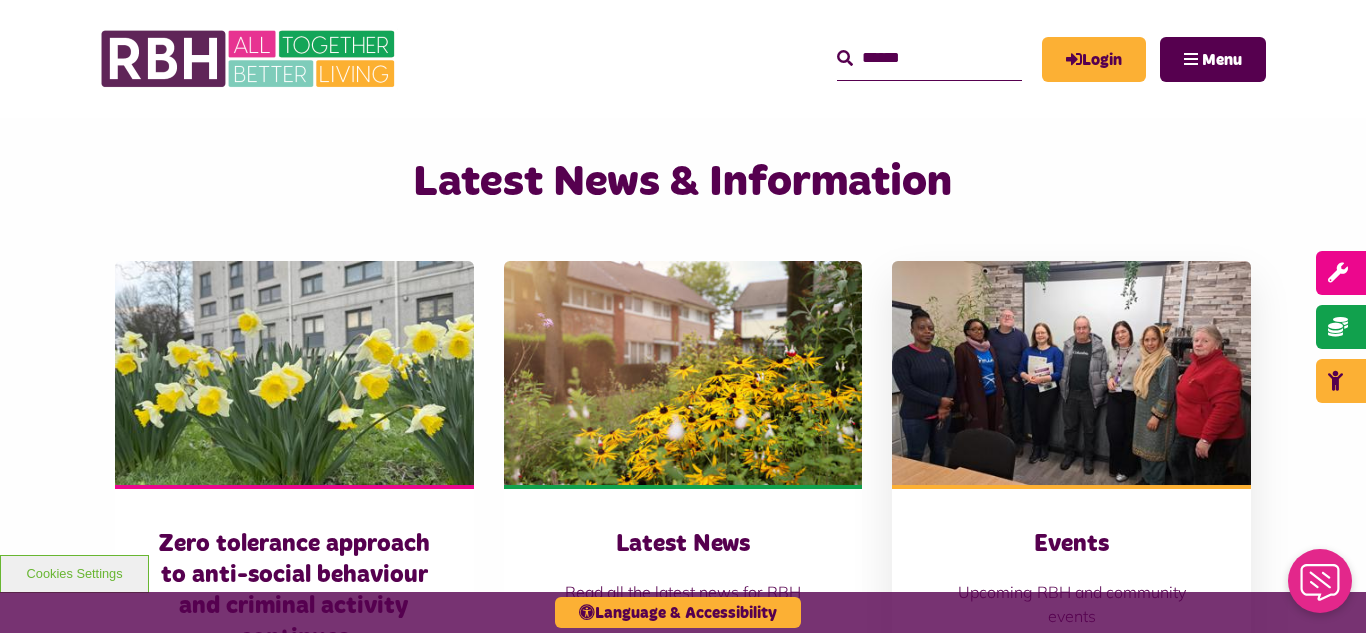 click at bounding box center (1071, 373) 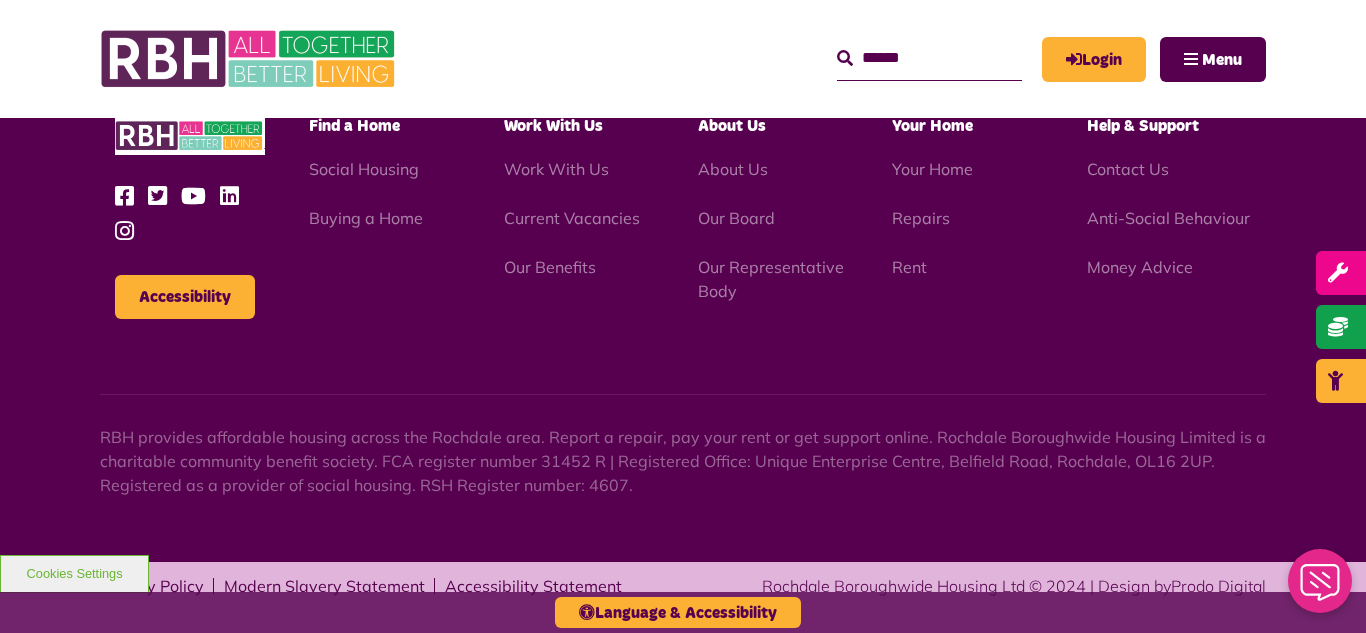 scroll, scrollTop: 1987, scrollLeft: 0, axis: vertical 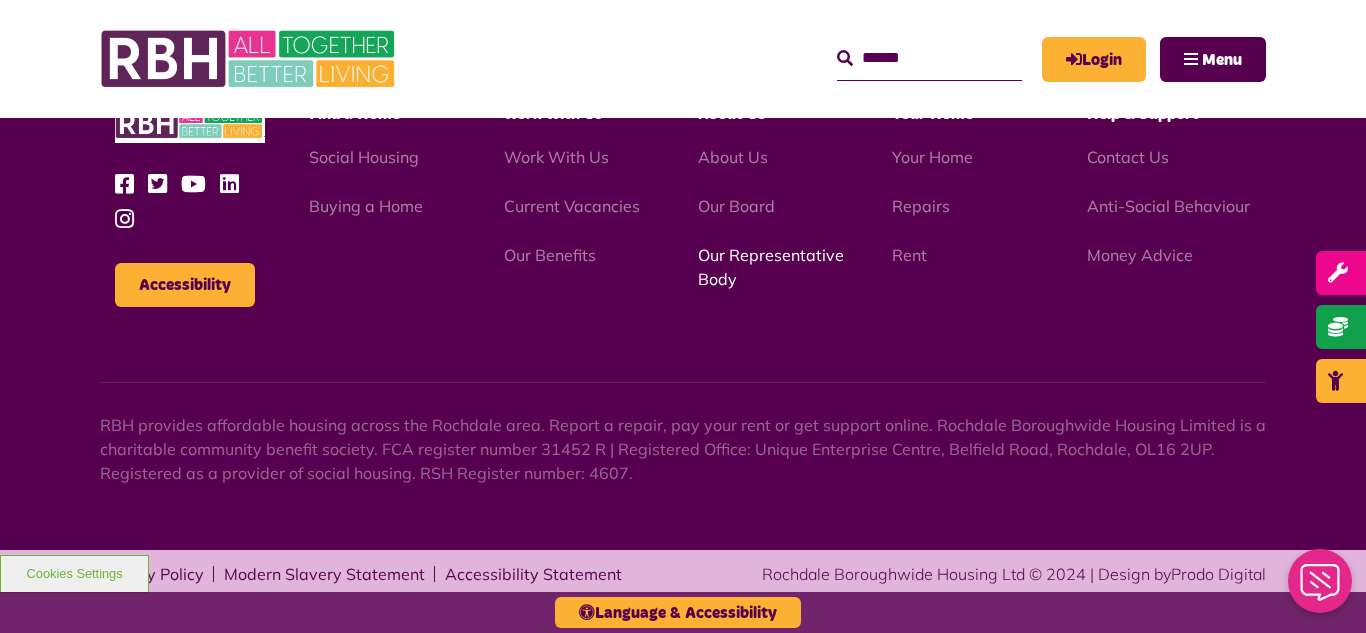 click on "Our Representative Body" at bounding box center (771, 267) 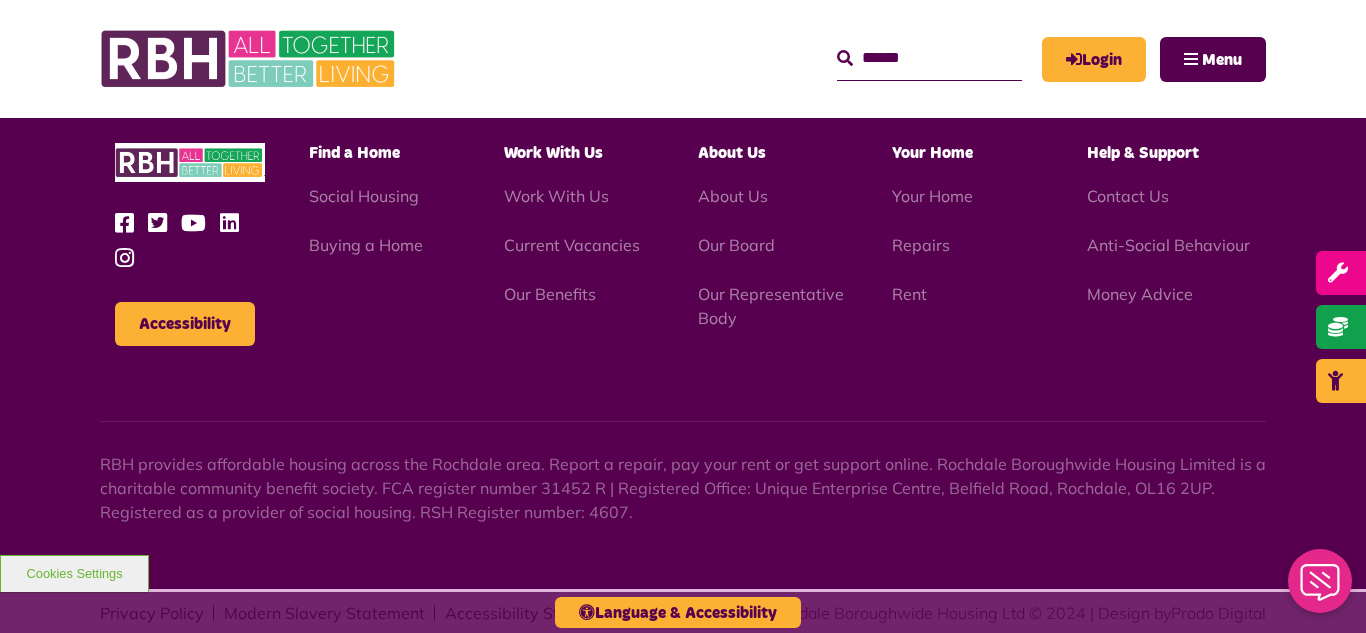 scroll, scrollTop: 5806, scrollLeft: 0, axis: vertical 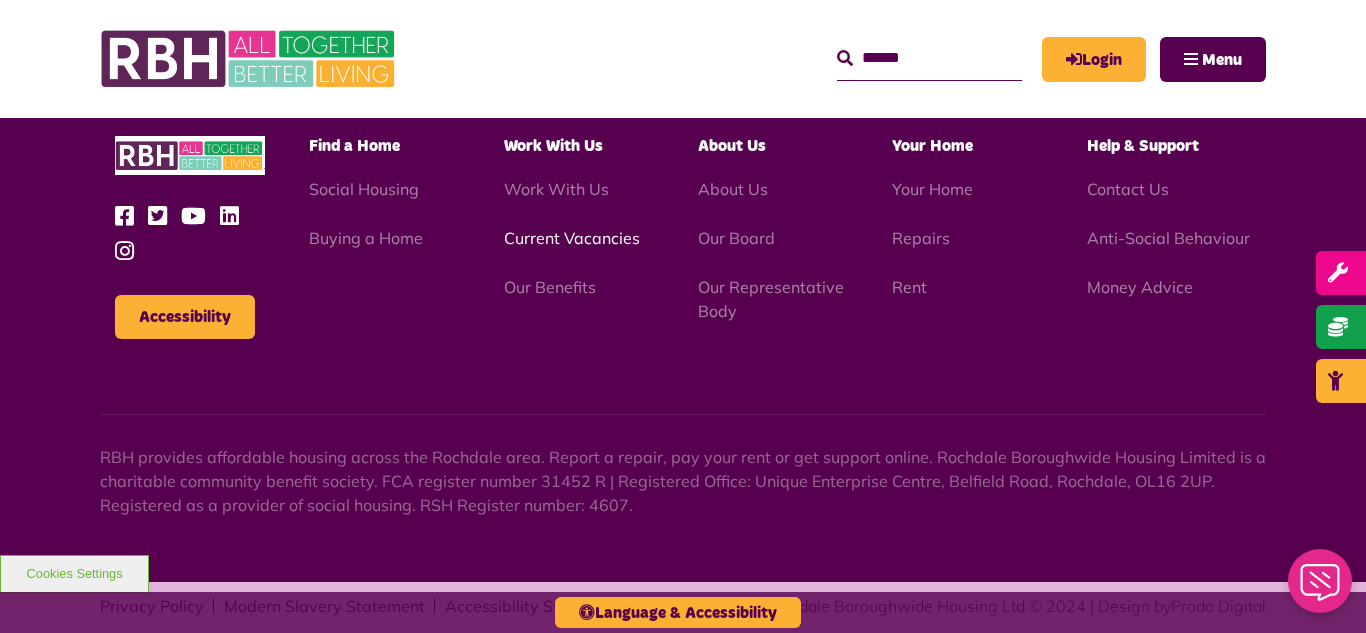 click on "Current Vacancies" at bounding box center [572, 238] 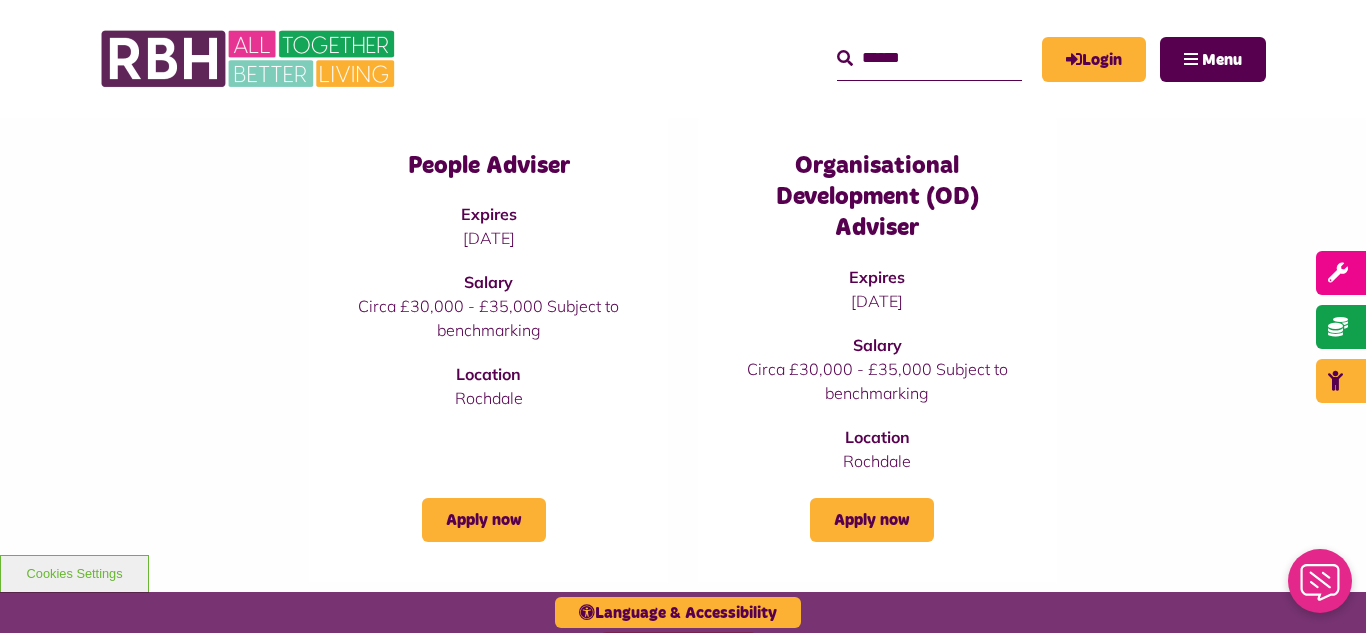 scroll, scrollTop: 1320, scrollLeft: 0, axis: vertical 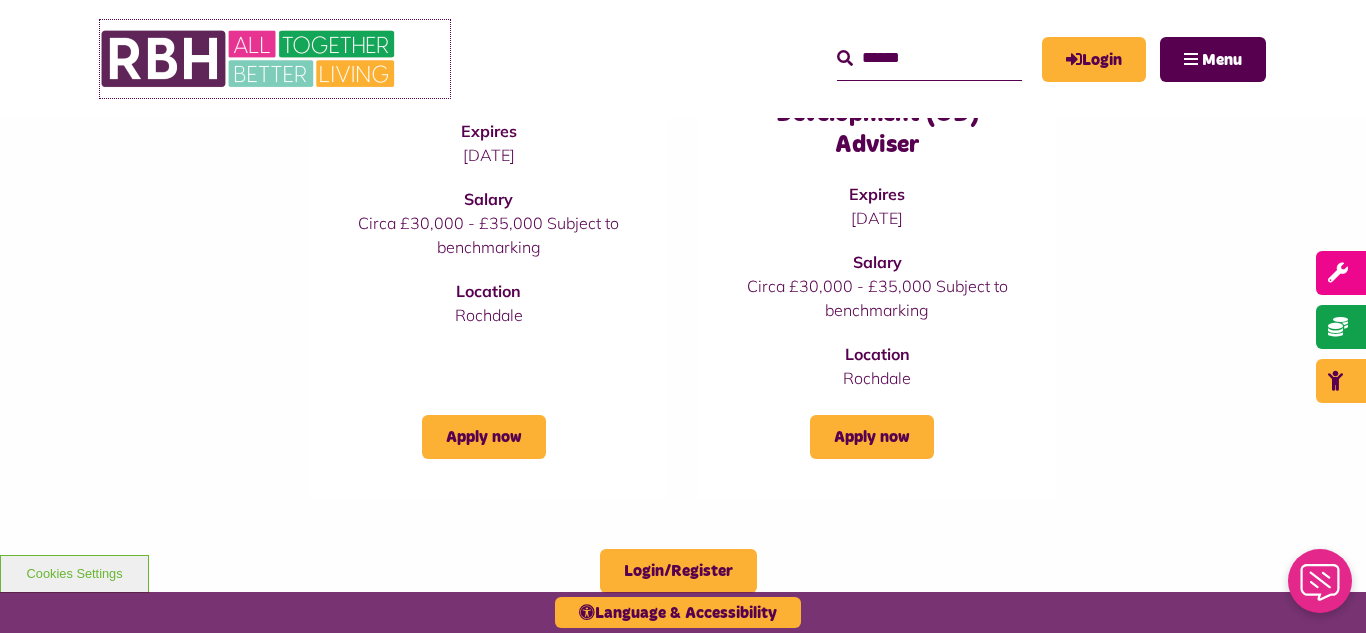 click at bounding box center [250, 59] 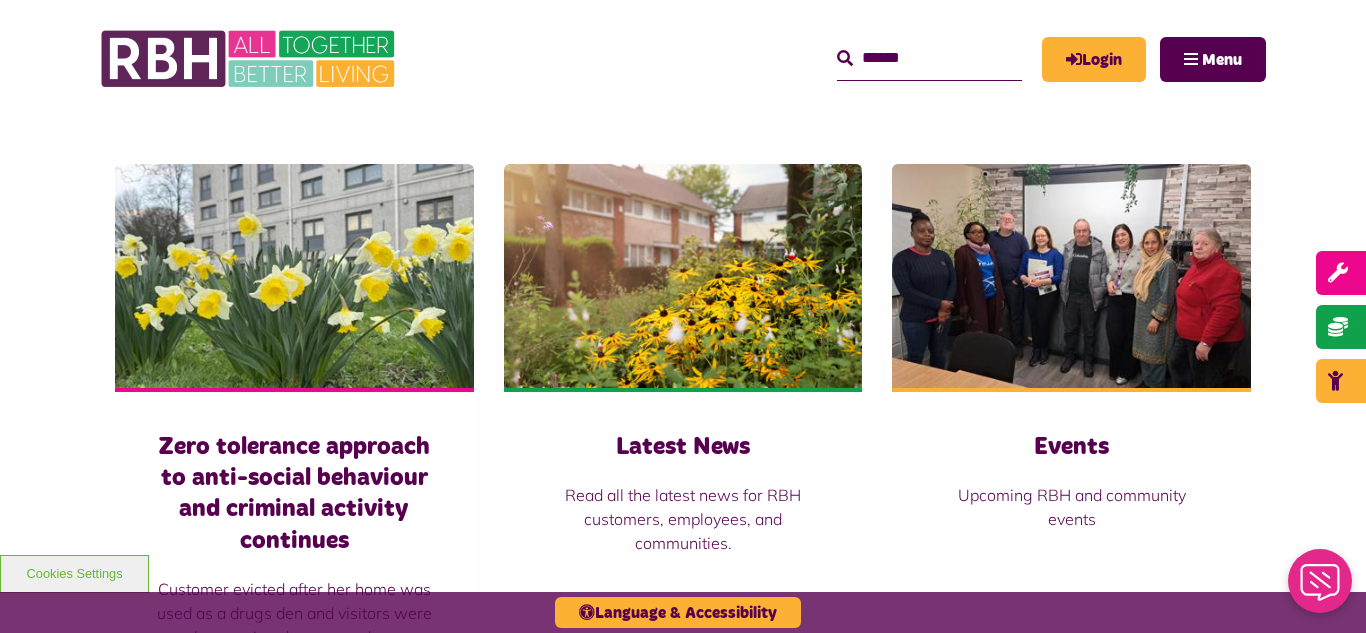 scroll, scrollTop: 1320, scrollLeft: 0, axis: vertical 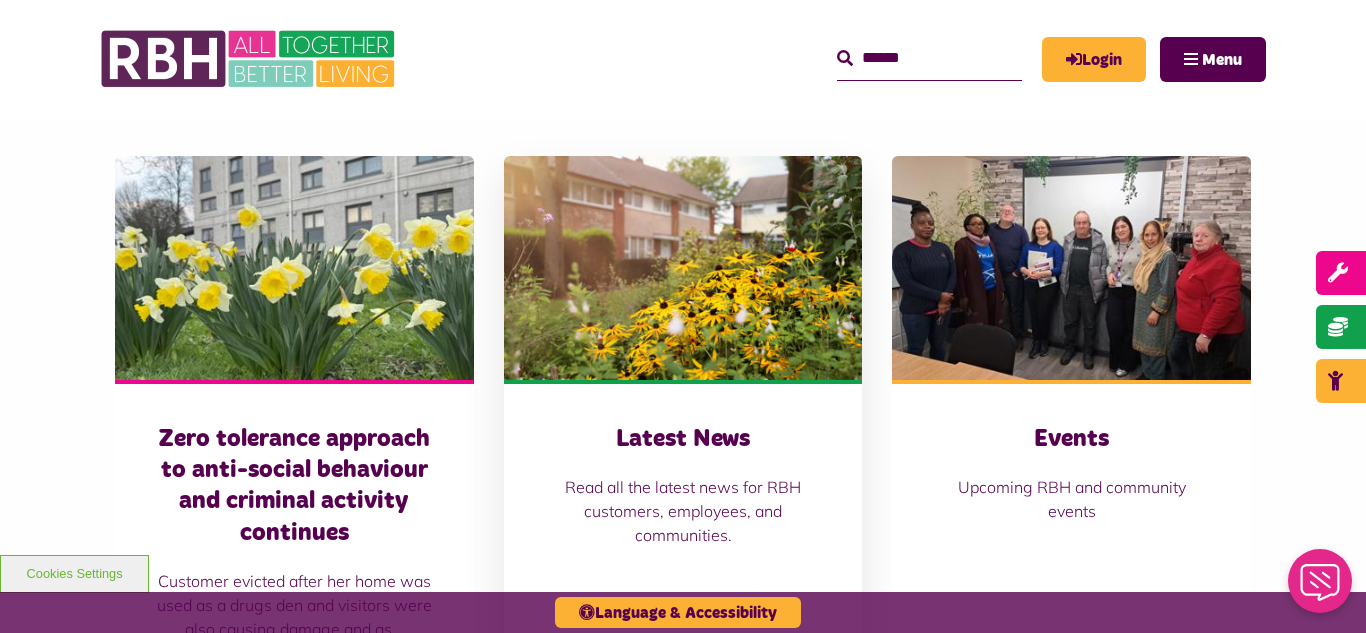 click at bounding box center (683, 268) 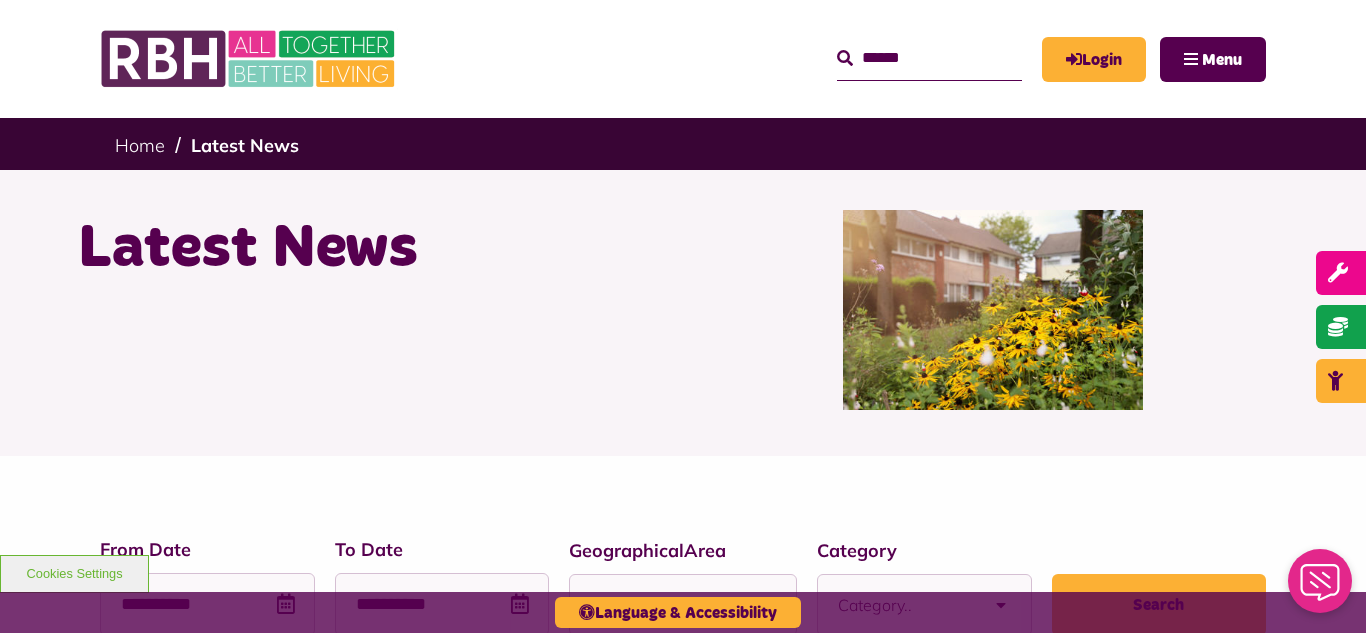 scroll, scrollTop: 0, scrollLeft: 0, axis: both 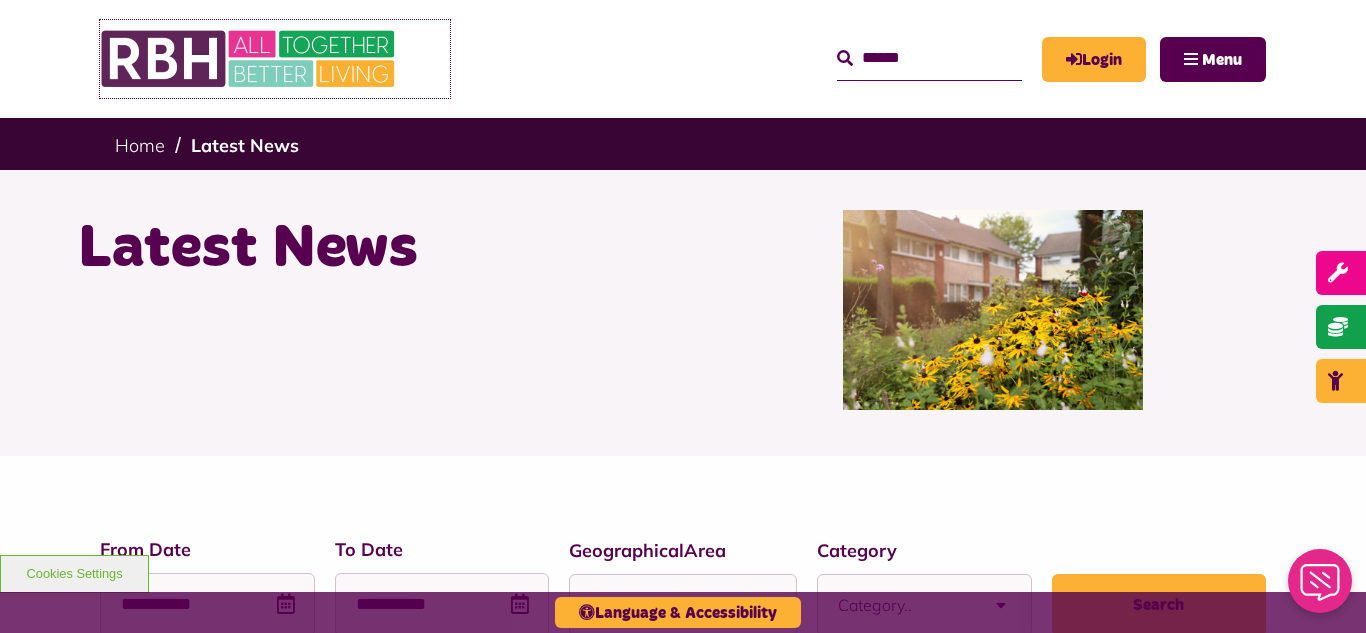 click at bounding box center [250, 59] 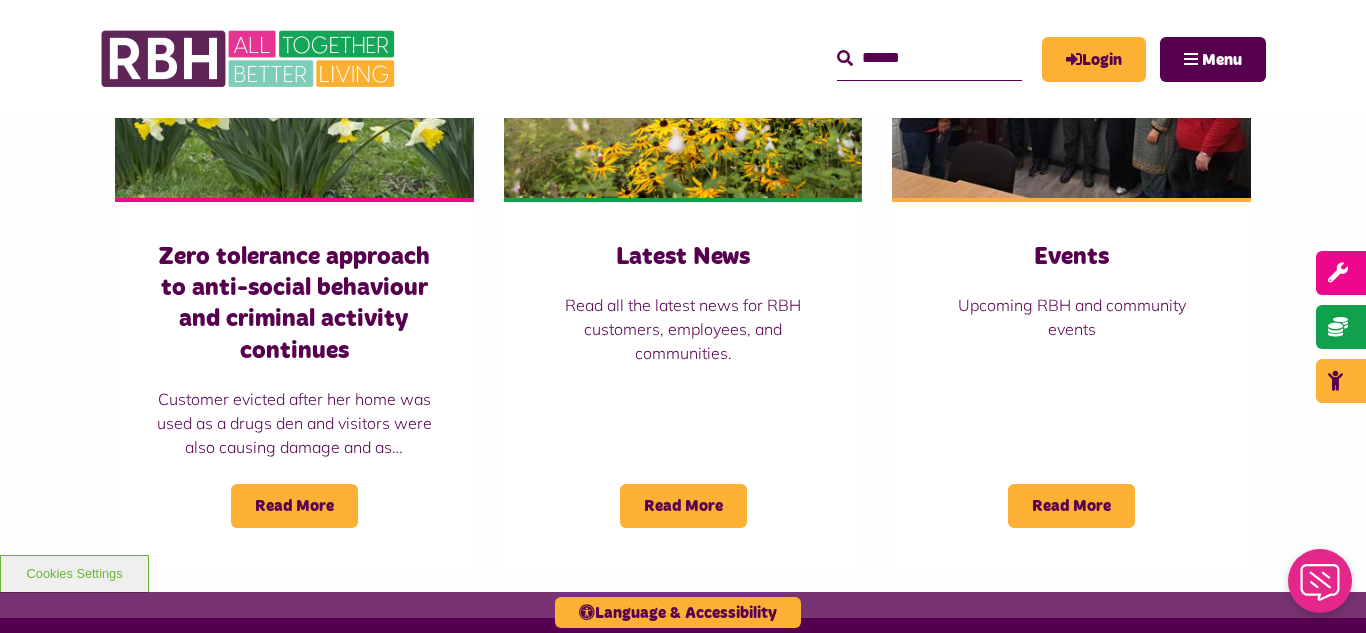 scroll, scrollTop: 1520, scrollLeft: 0, axis: vertical 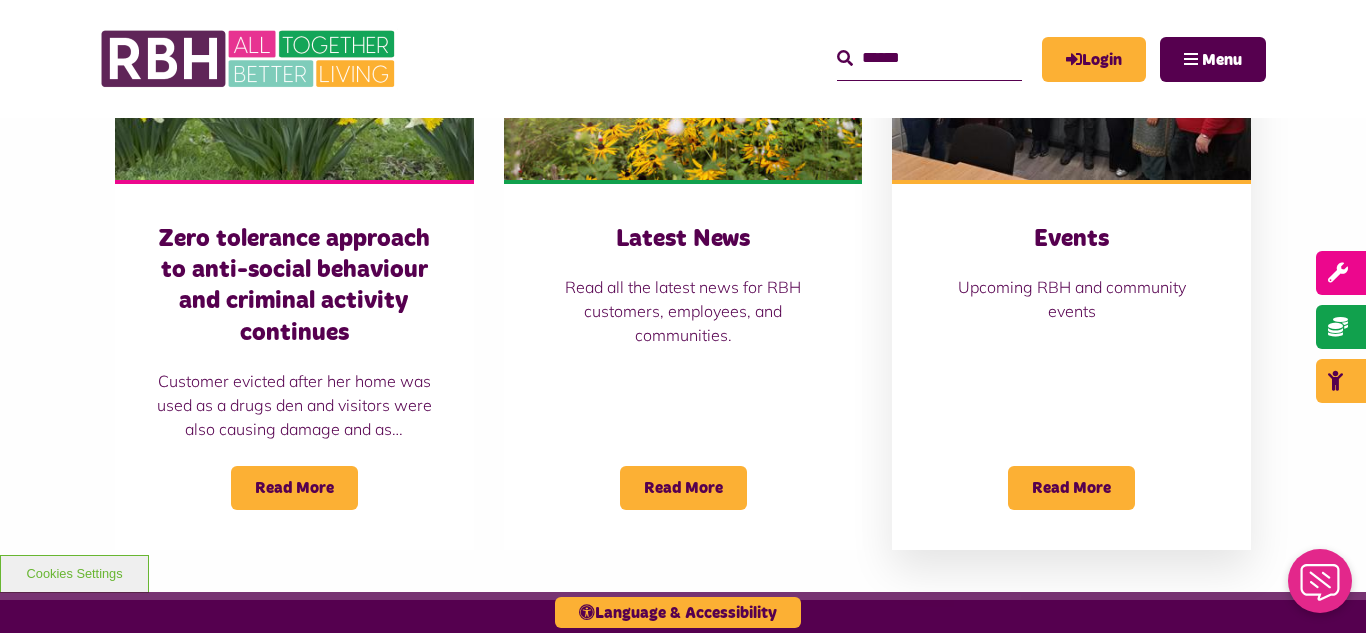click at bounding box center (1071, 68) 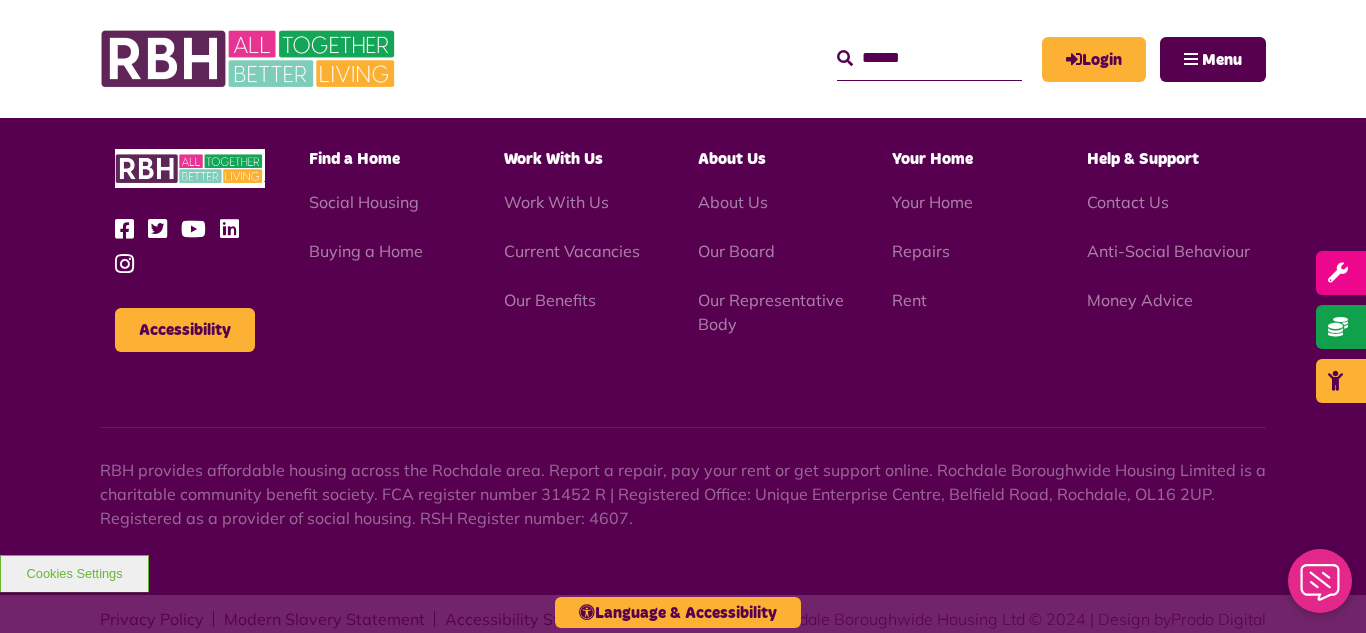 scroll, scrollTop: 1987, scrollLeft: 0, axis: vertical 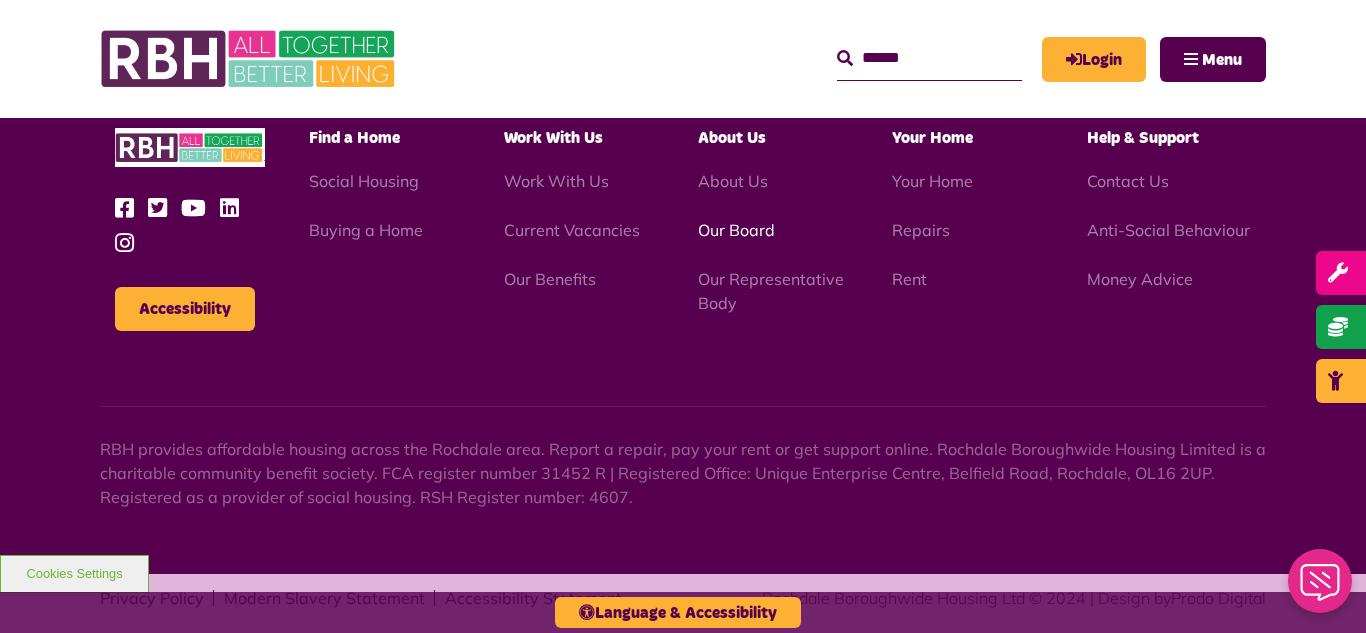 click on "Our Board" at bounding box center [736, 230] 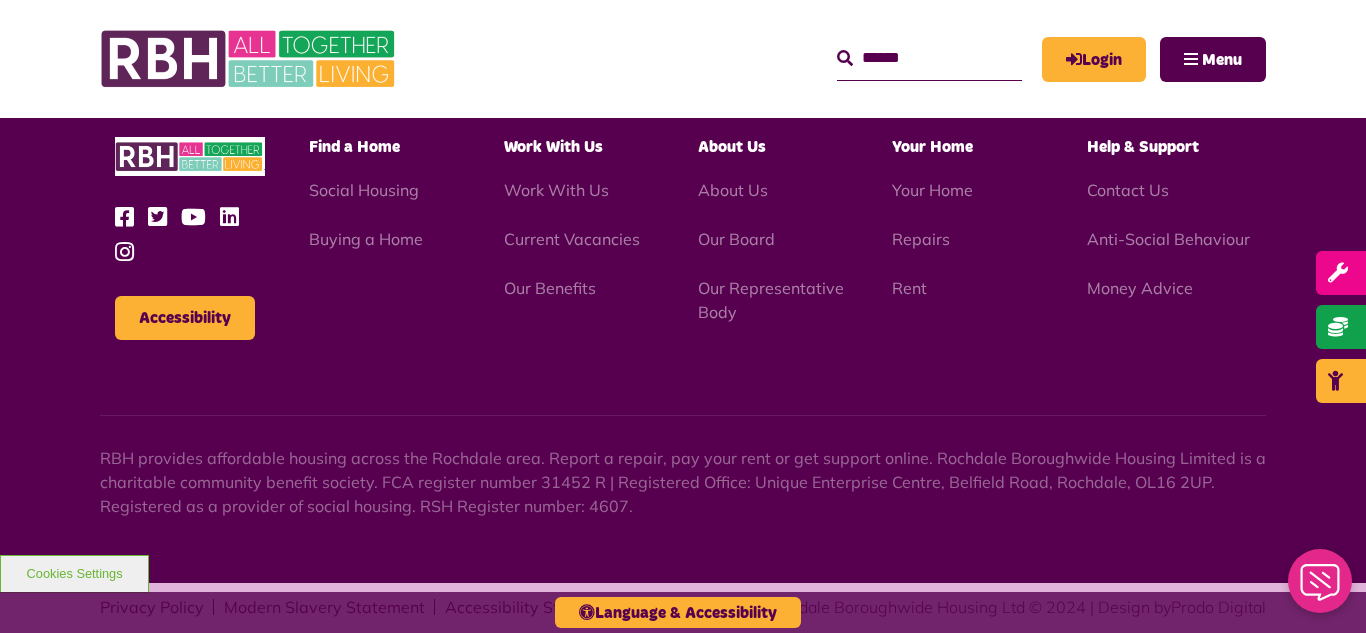 scroll, scrollTop: 5252, scrollLeft: 0, axis: vertical 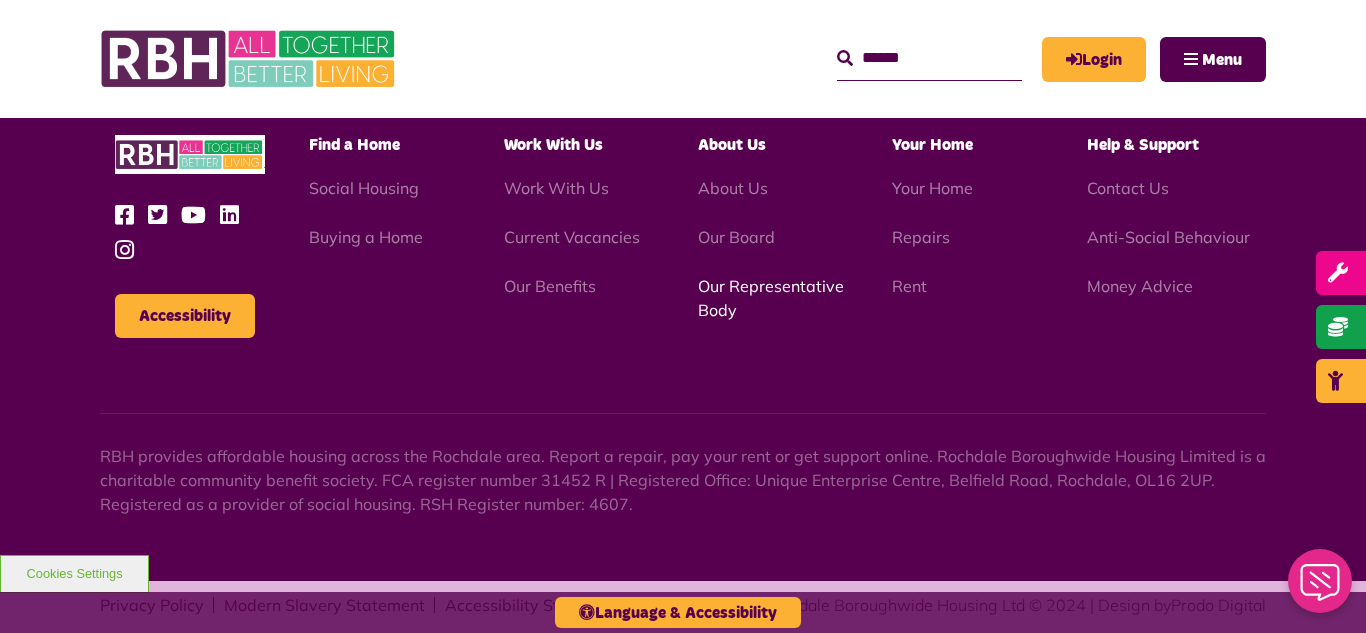 click on "Our Representative Body" at bounding box center (771, 298) 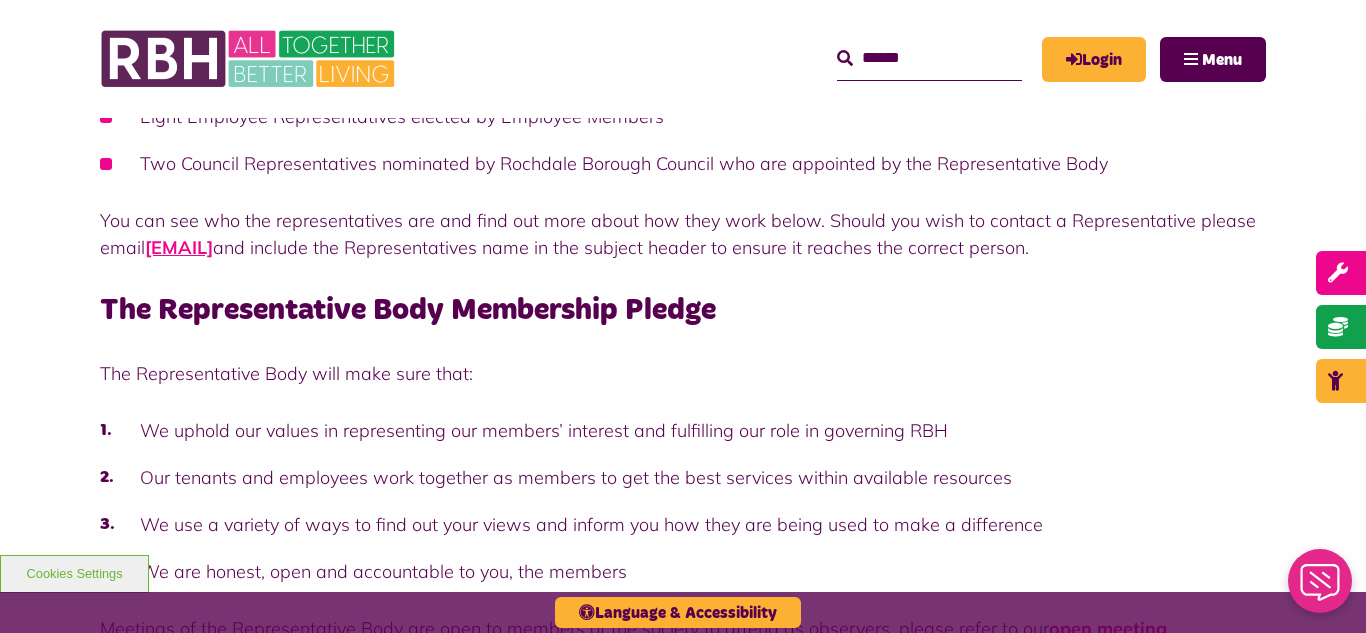 scroll, scrollTop: 720, scrollLeft: 0, axis: vertical 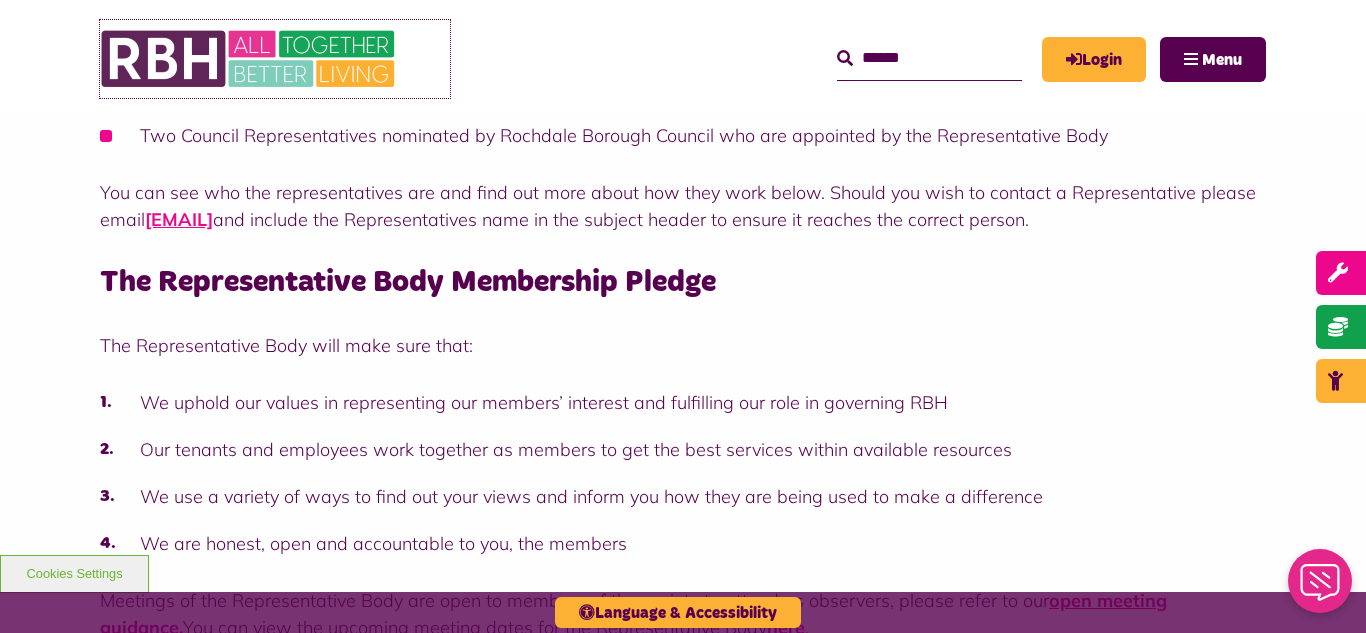 click at bounding box center (250, 59) 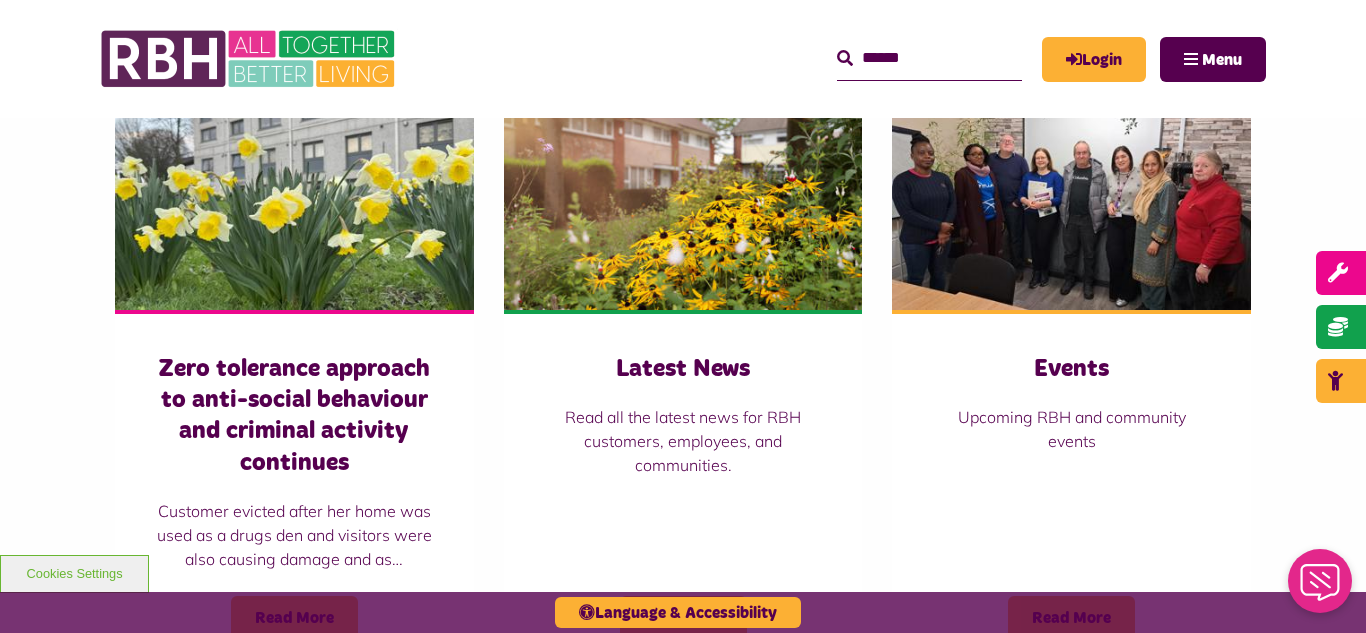 scroll, scrollTop: 1400, scrollLeft: 0, axis: vertical 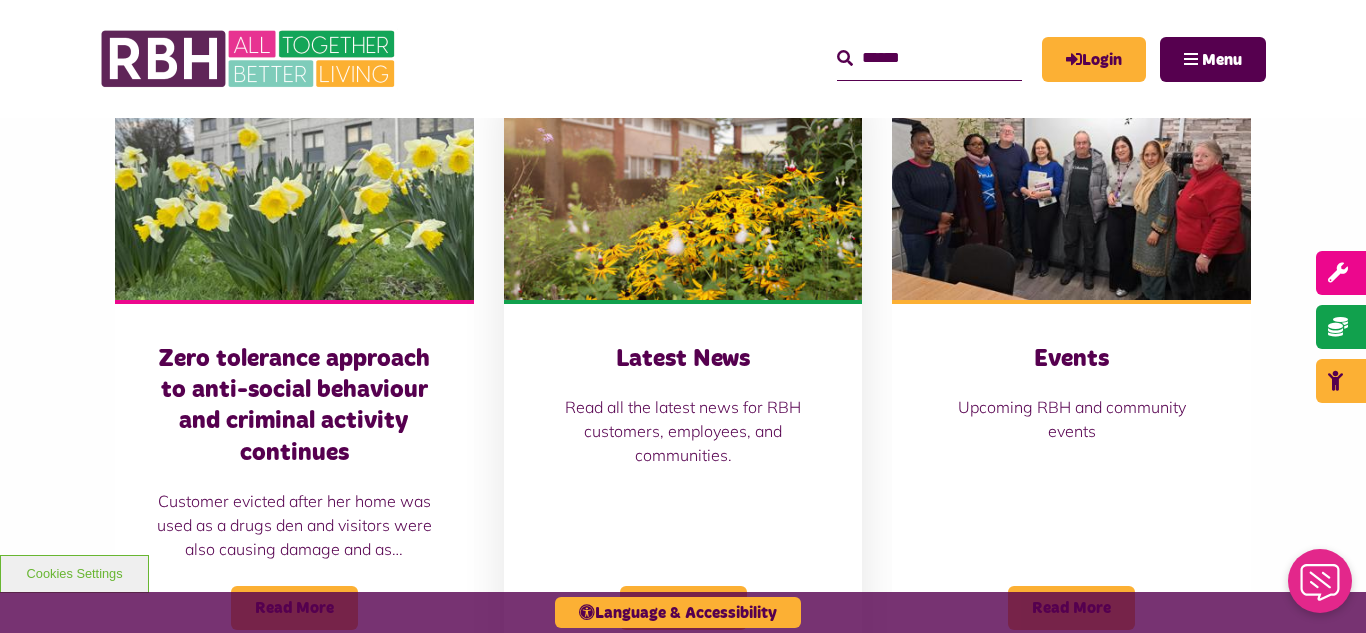 click at bounding box center [683, 188] 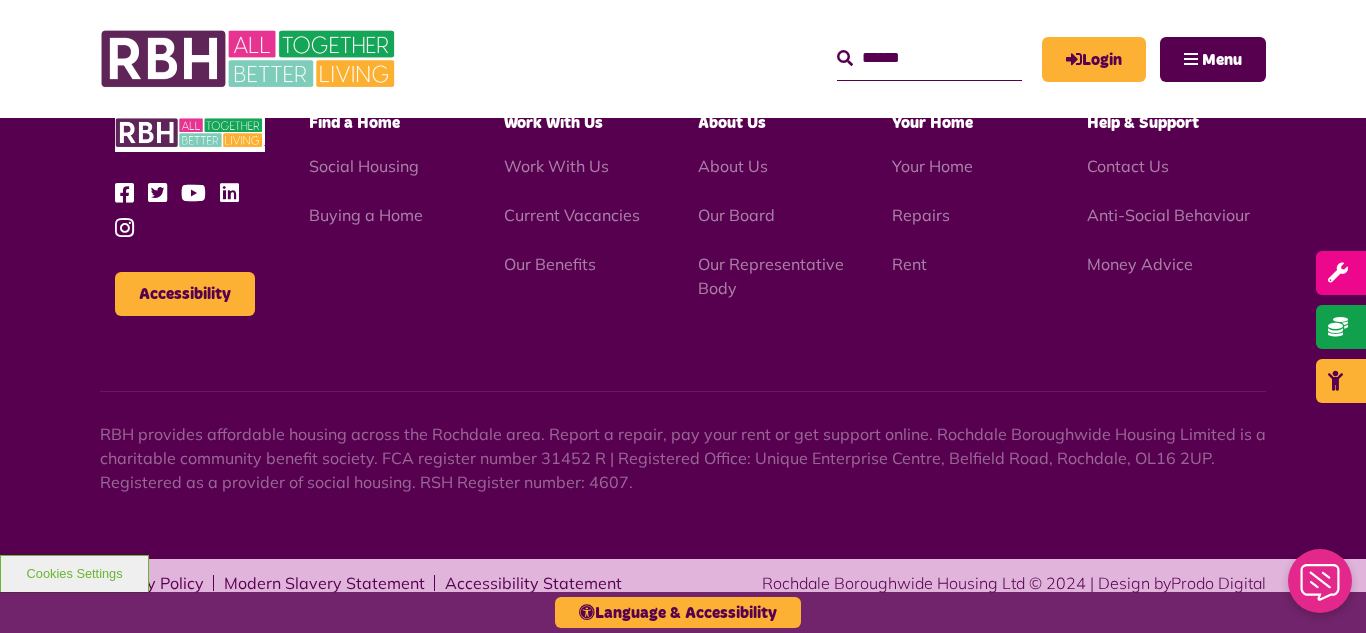 scroll, scrollTop: 2177, scrollLeft: 0, axis: vertical 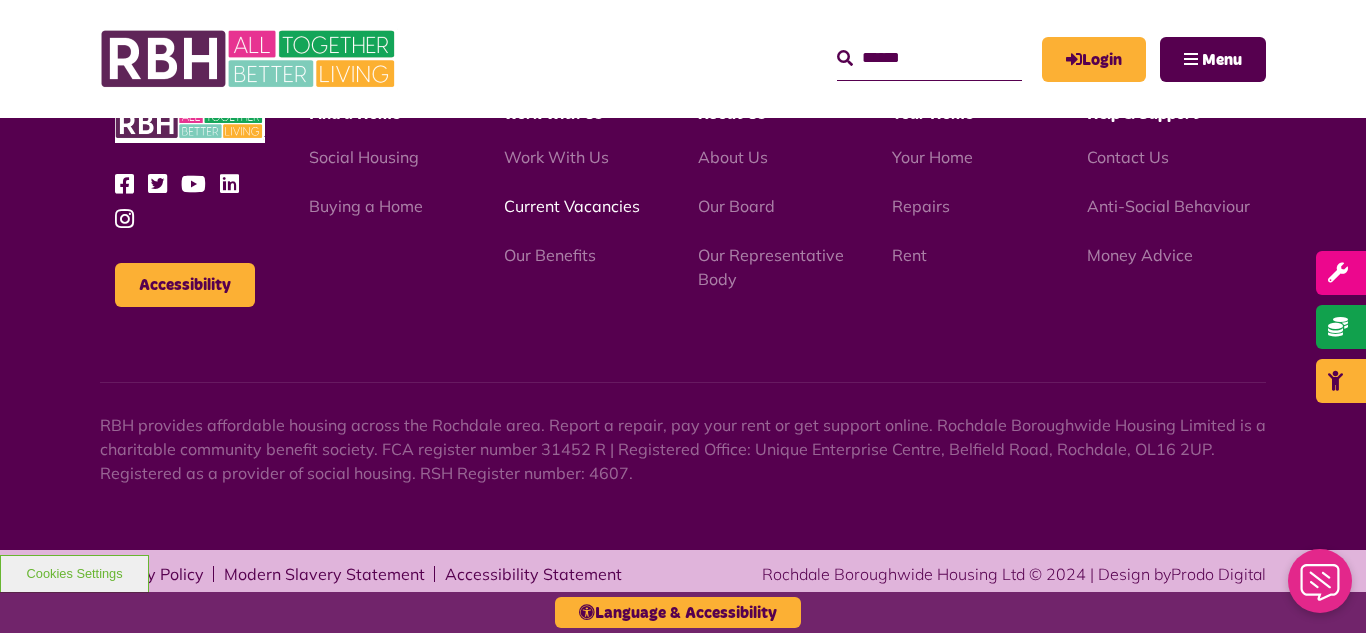 click on "Current Vacancies" at bounding box center [572, 206] 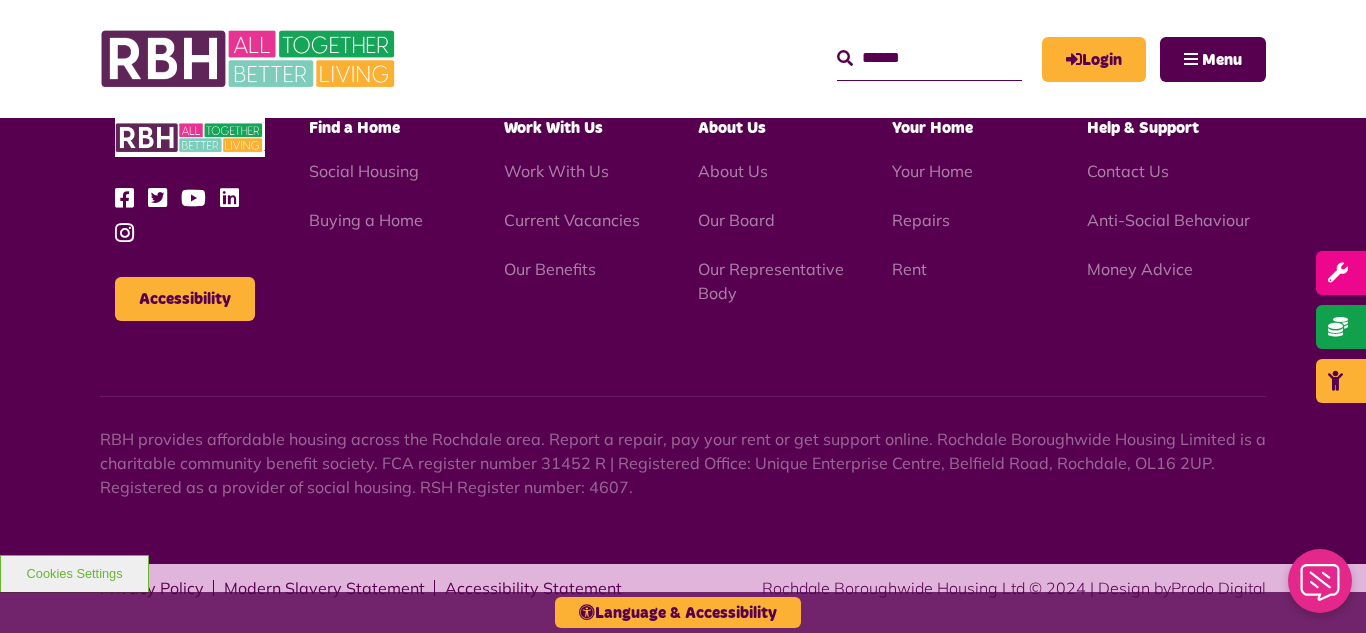 scroll, scrollTop: 2886, scrollLeft: 0, axis: vertical 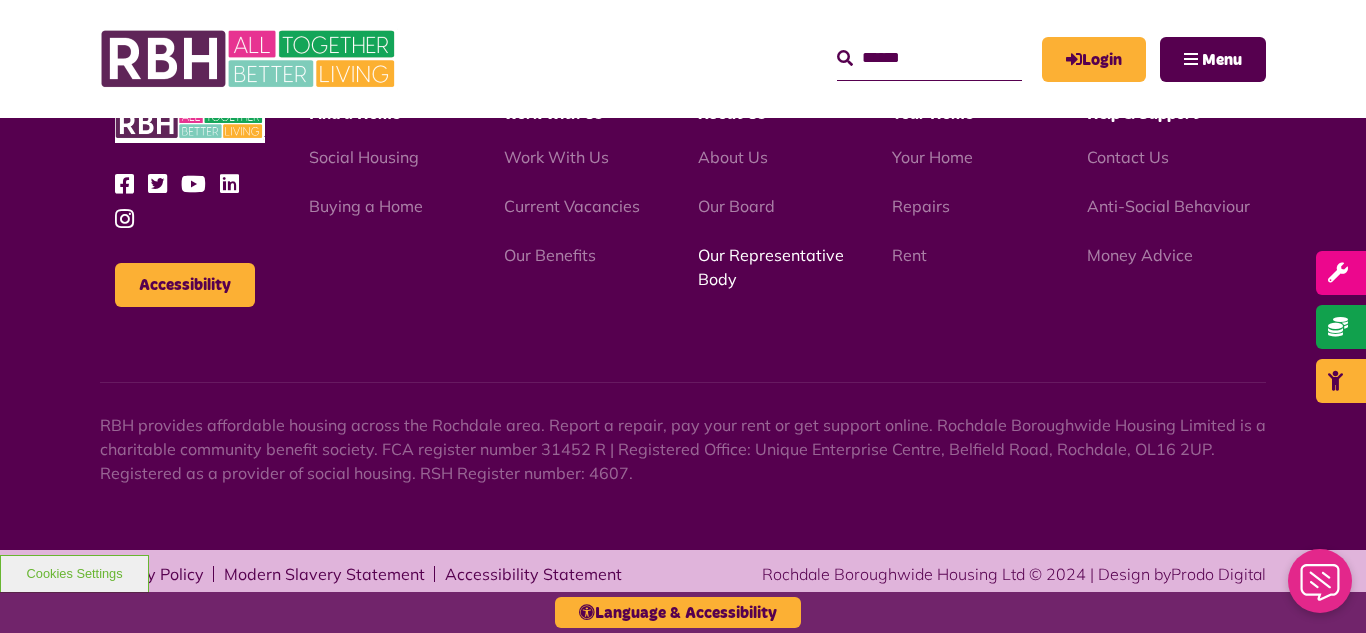 click on "Our Representative Body" at bounding box center [771, 267] 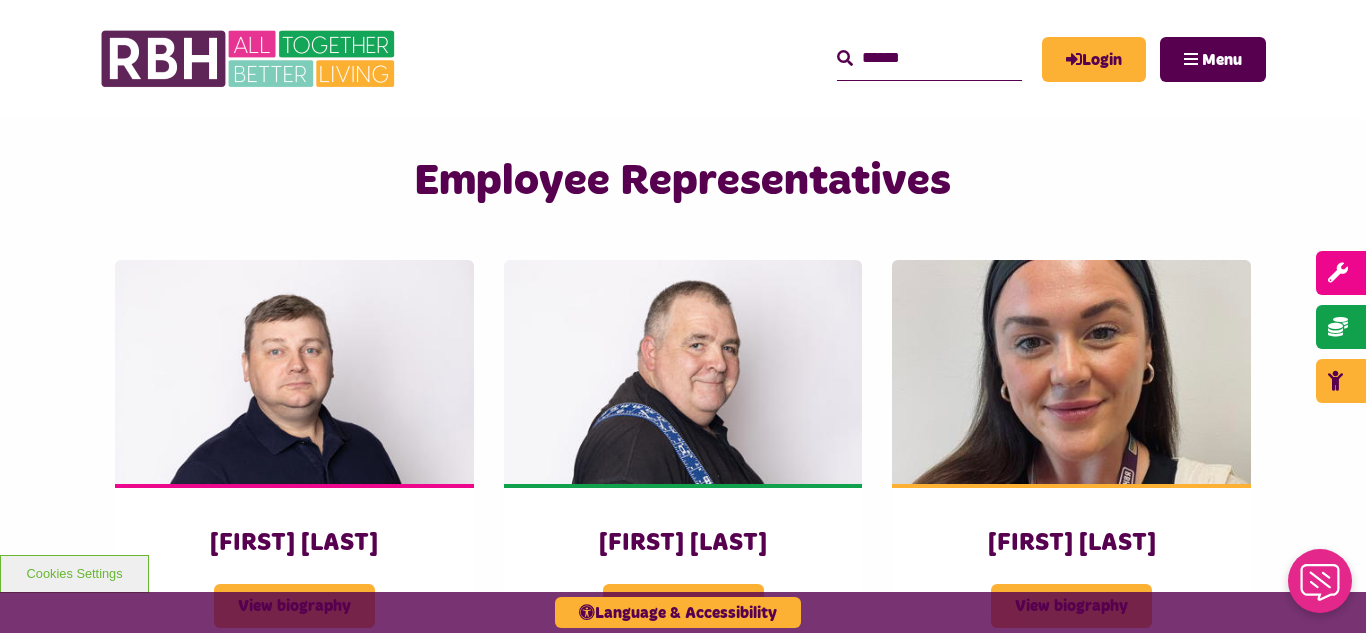 scroll, scrollTop: 3200, scrollLeft: 0, axis: vertical 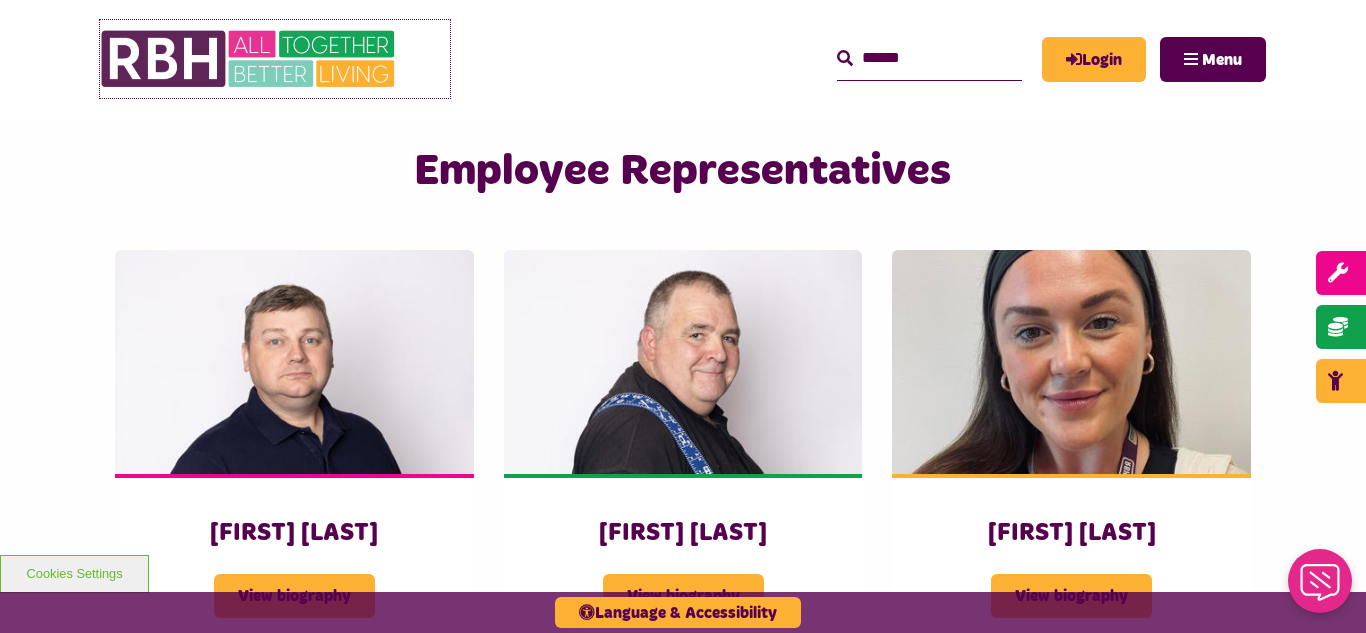 click at bounding box center [250, 59] 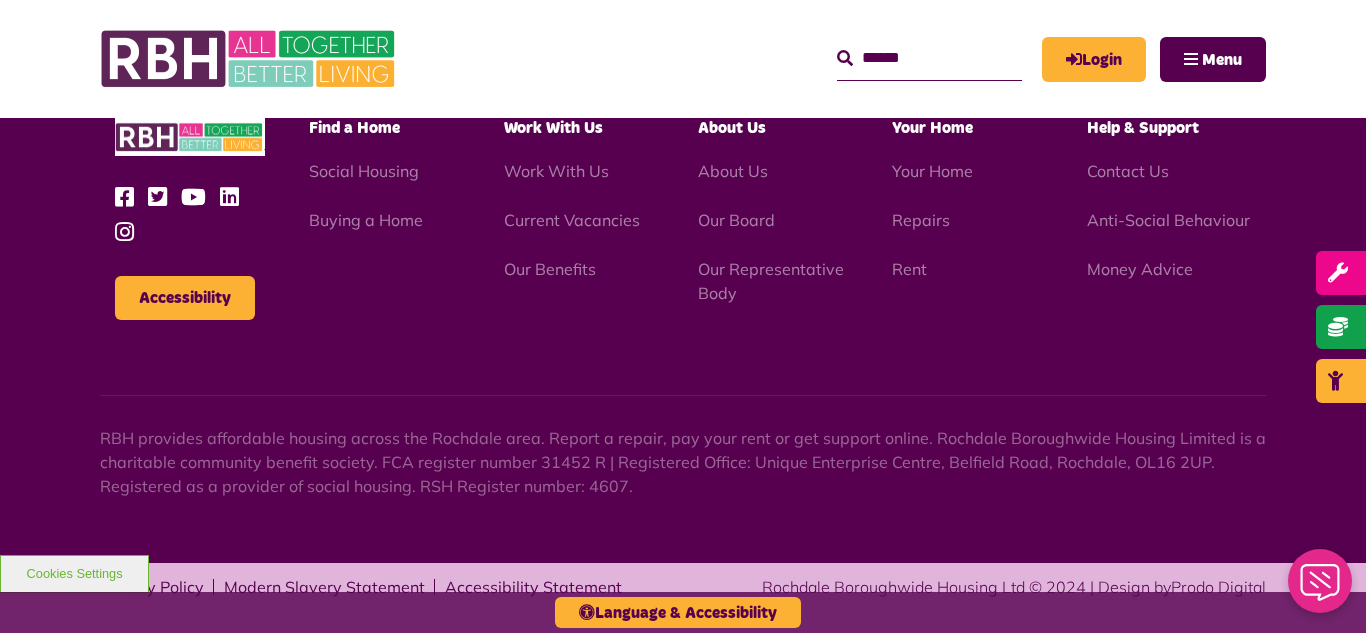 scroll, scrollTop: 2095, scrollLeft: 0, axis: vertical 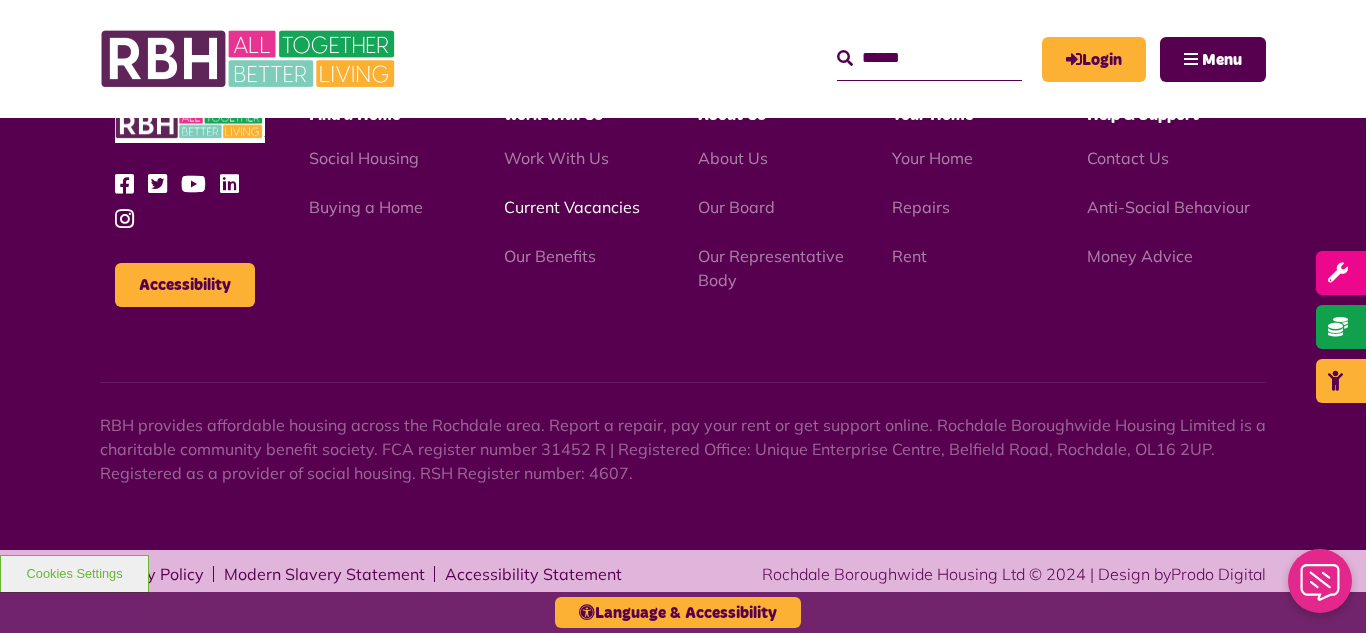 click on "Current Vacancies" at bounding box center (572, 207) 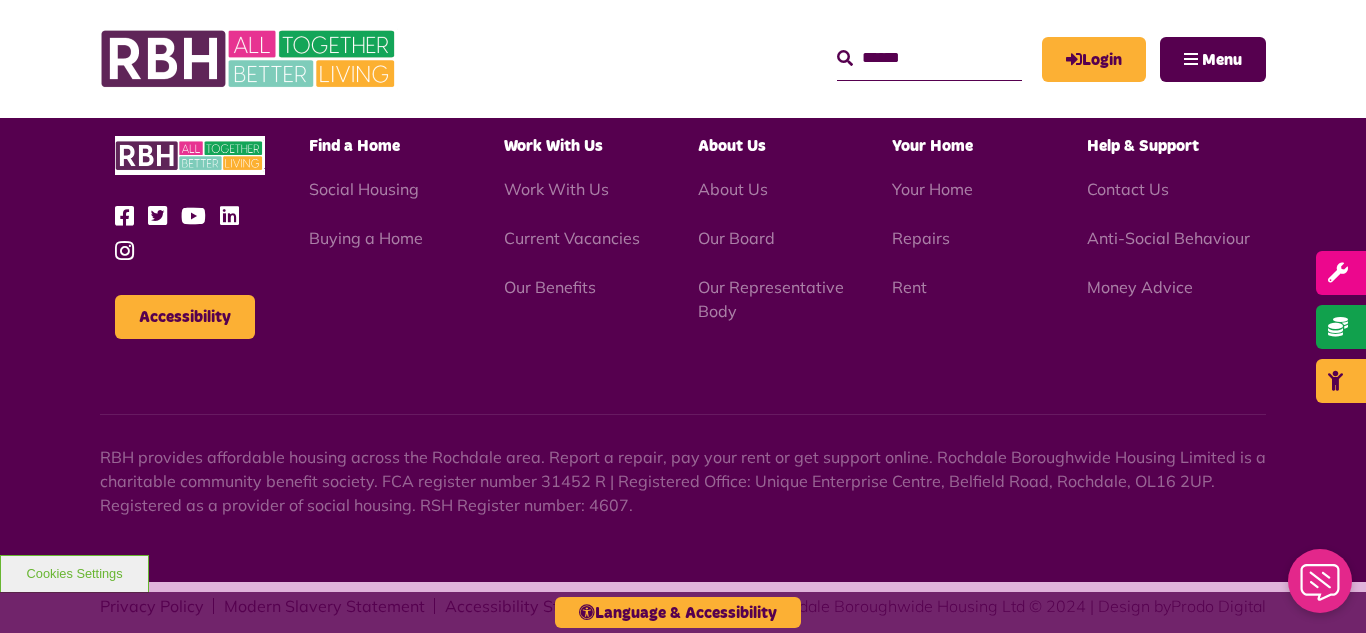 scroll, scrollTop: 5806, scrollLeft: 0, axis: vertical 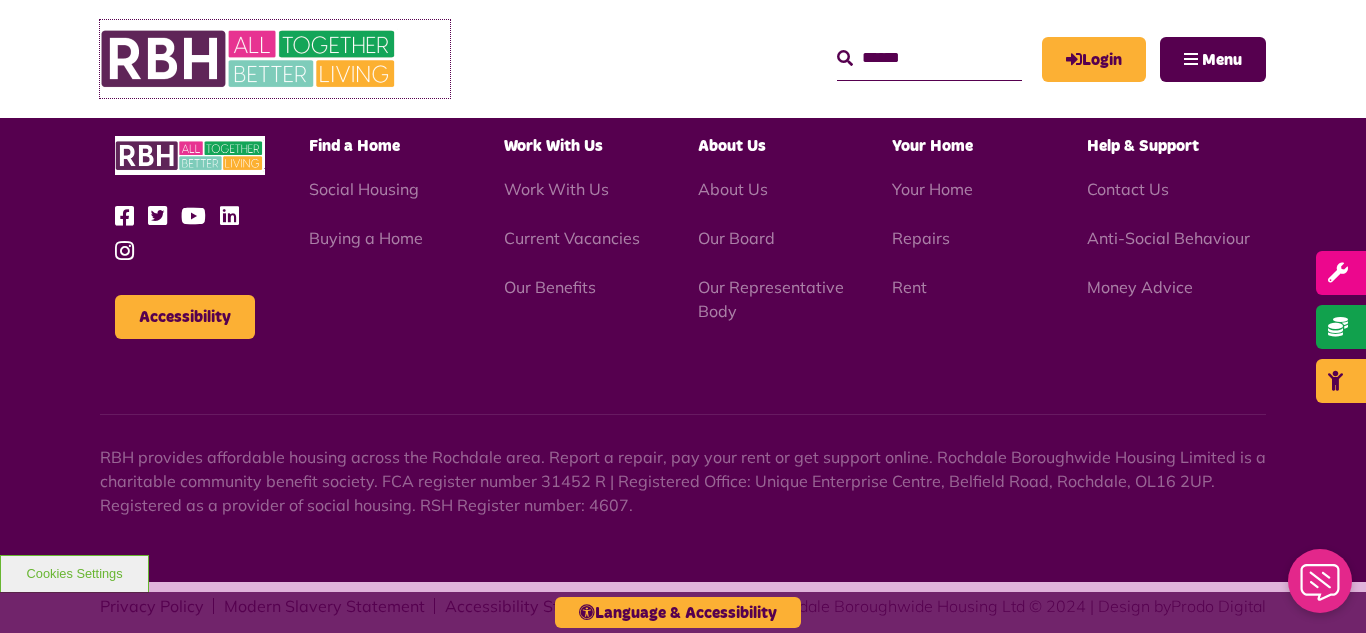 click at bounding box center (250, 59) 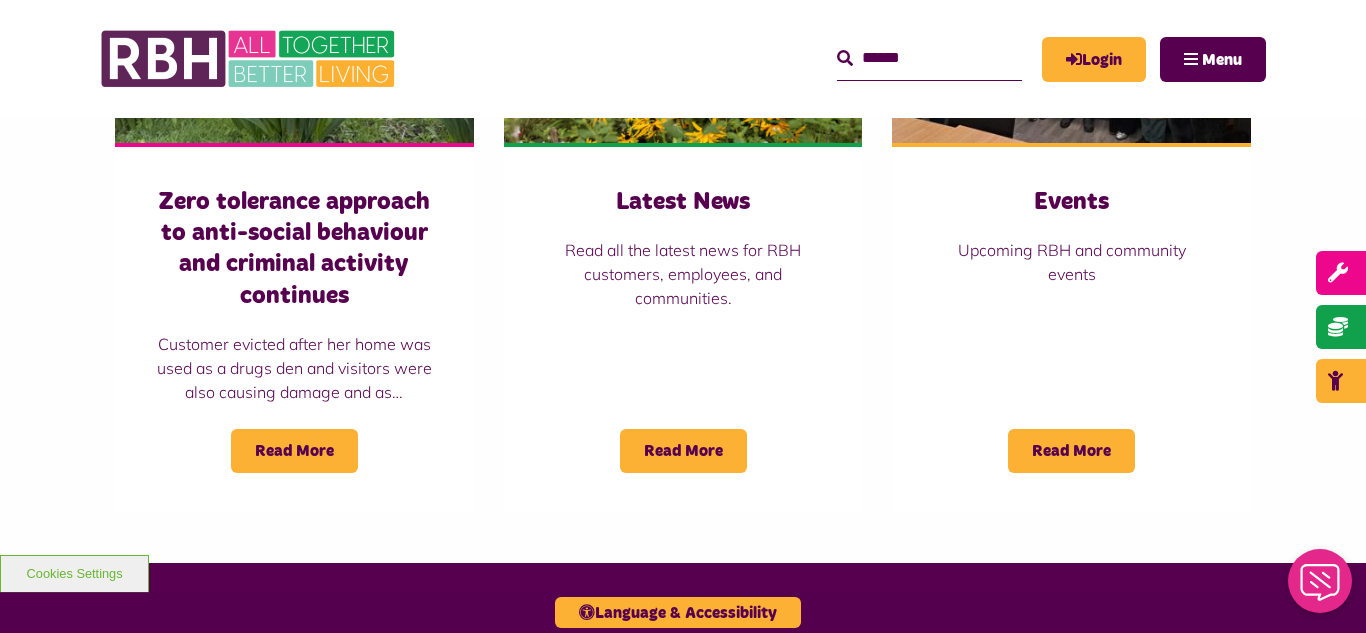 scroll, scrollTop: 1560, scrollLeft: 0, axis: vertical 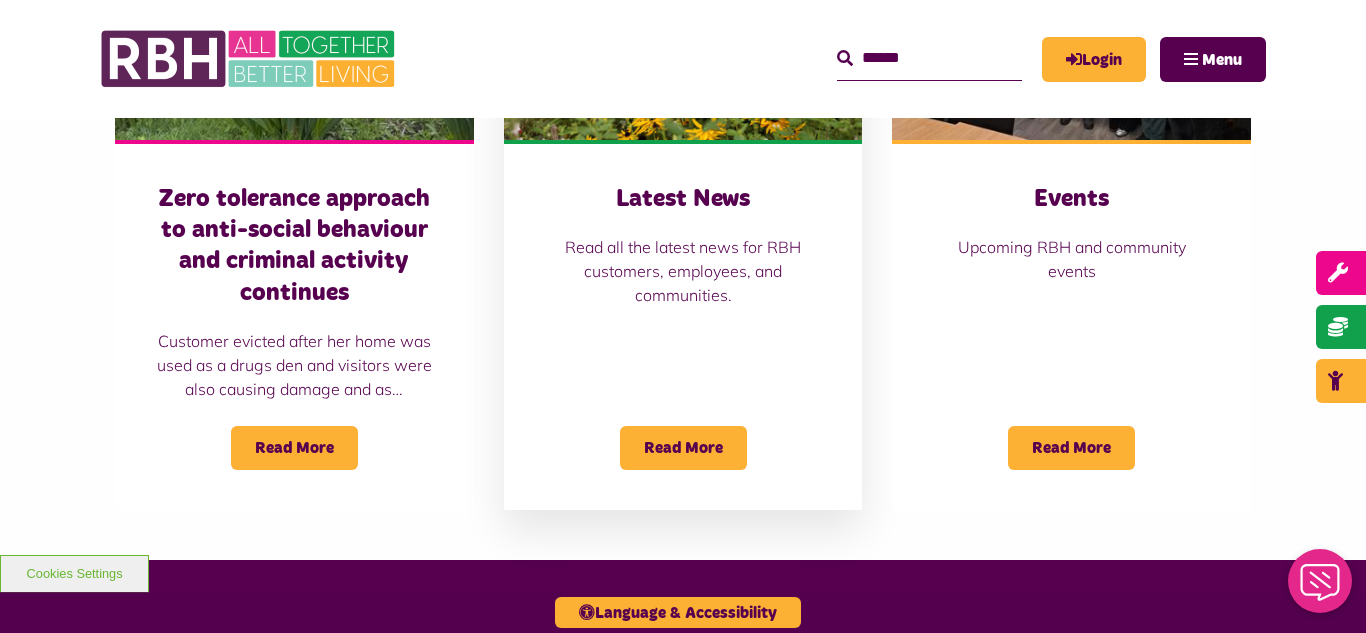 click on "Latest News
Read all the latest news for RBH customers, employees, and communities.
Read More" at bounding box center [683, 325] 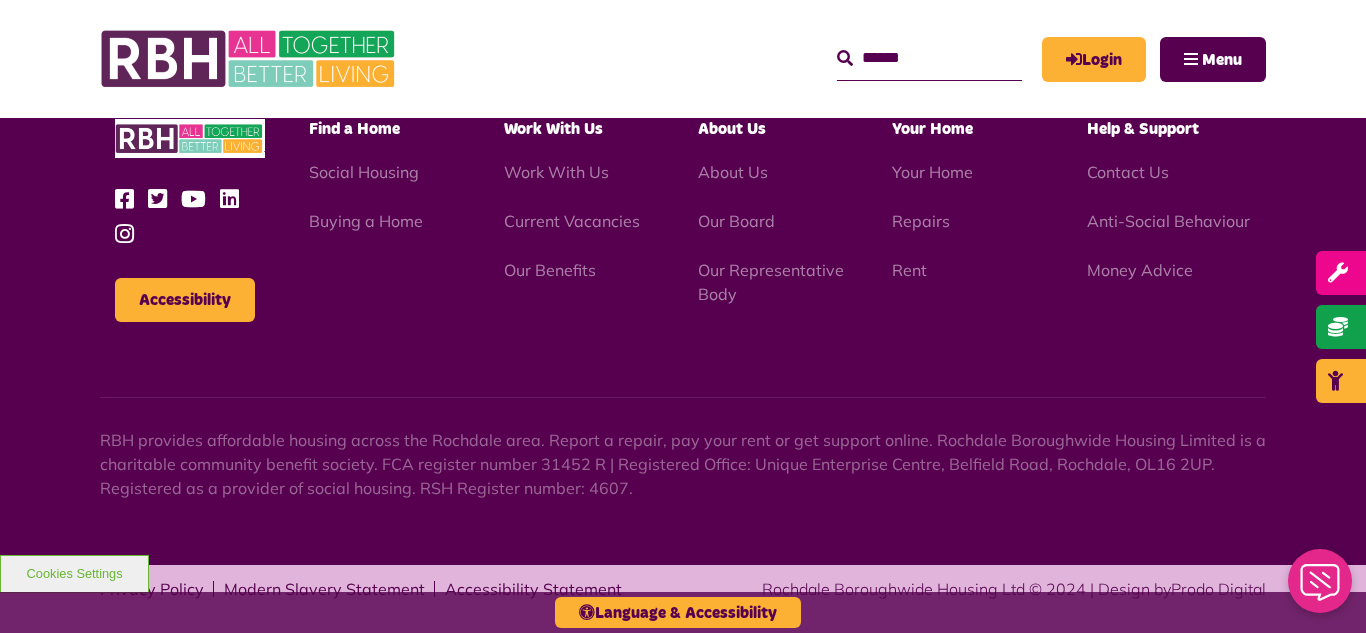 scroll, scrollTop: 2177, scrollLeft: 0, axis: vertical 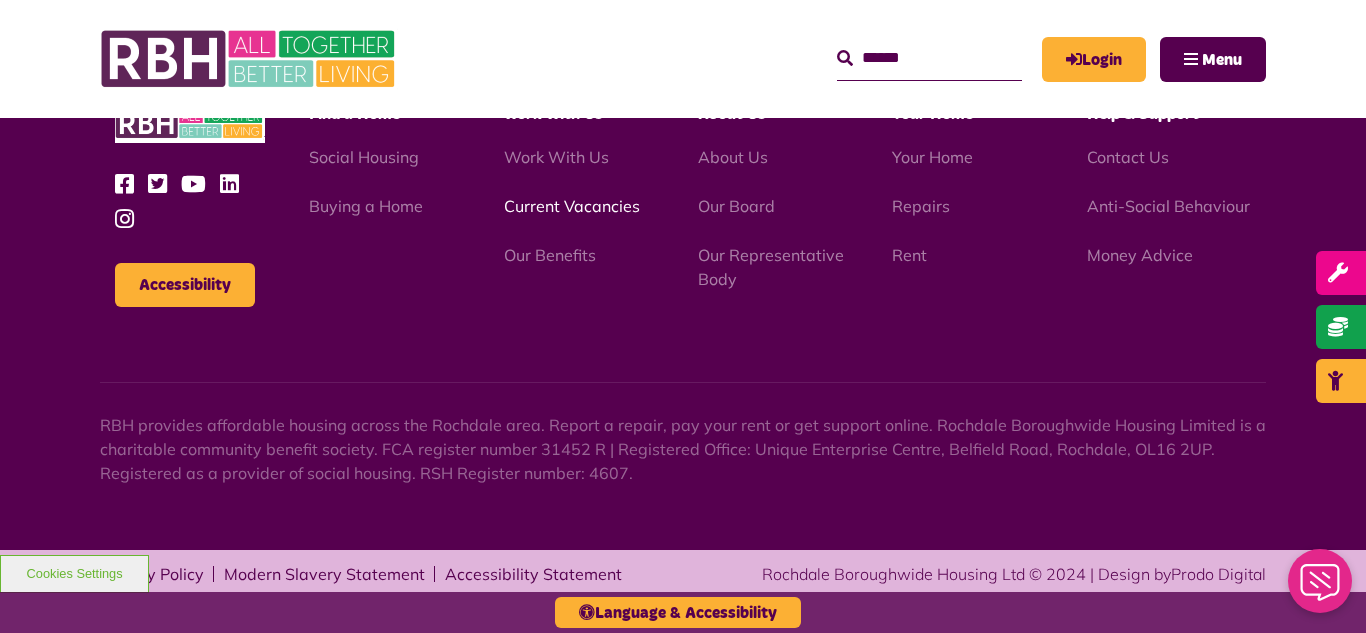 click on "Current Vacancies" at bounding box center [572, 206] 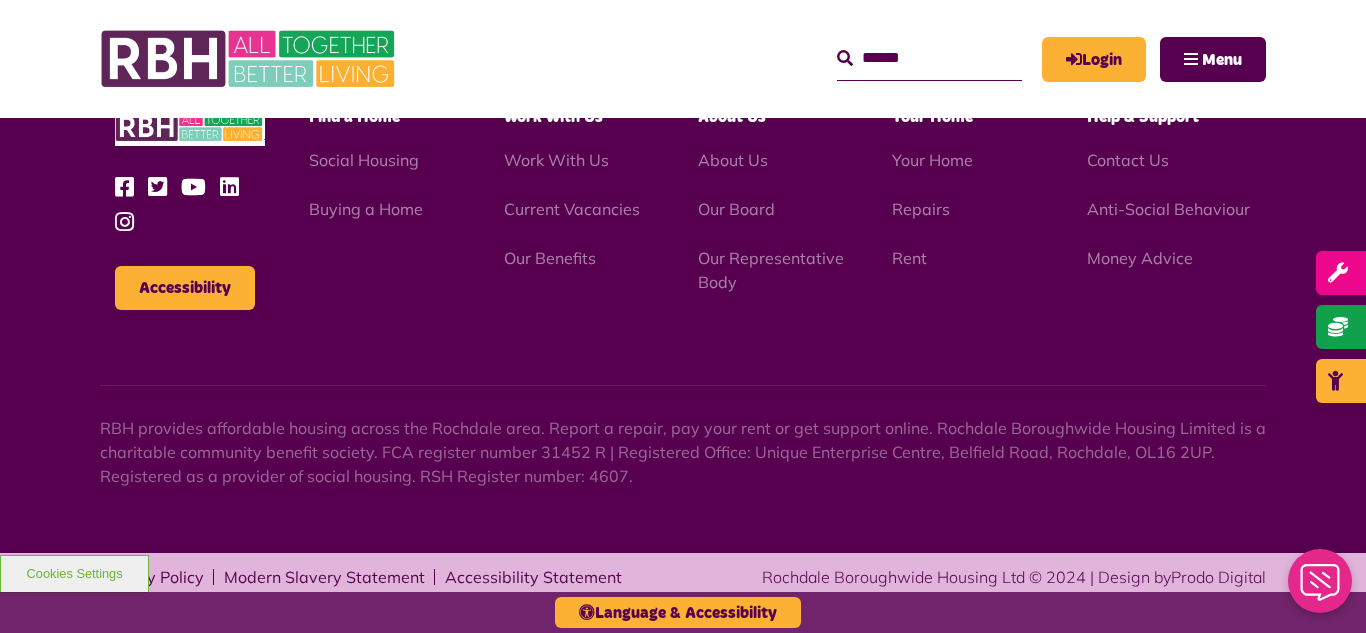 scroll, scrollTop: 2886, scrollLeft: 0, axis: vertical 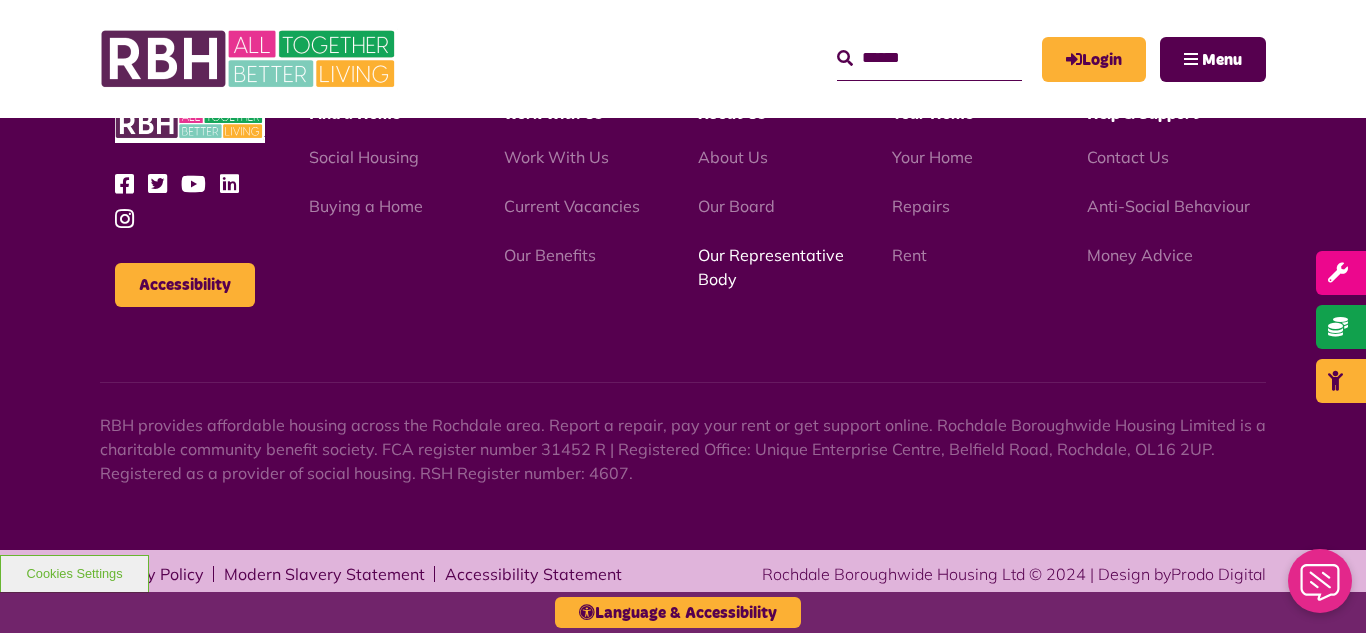 click on "Our Representative Body" at bounding box center [771, 267] 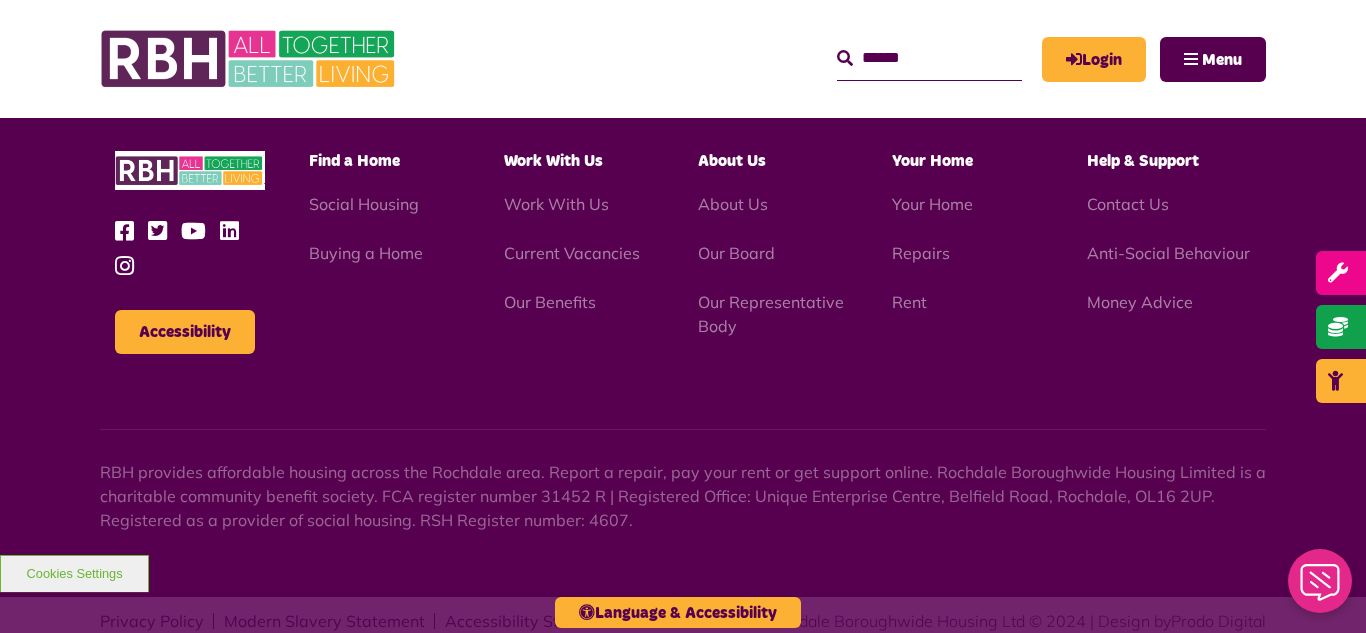scroll, scrollTop: 5806, scrollLeft: 0, axis: vertical 